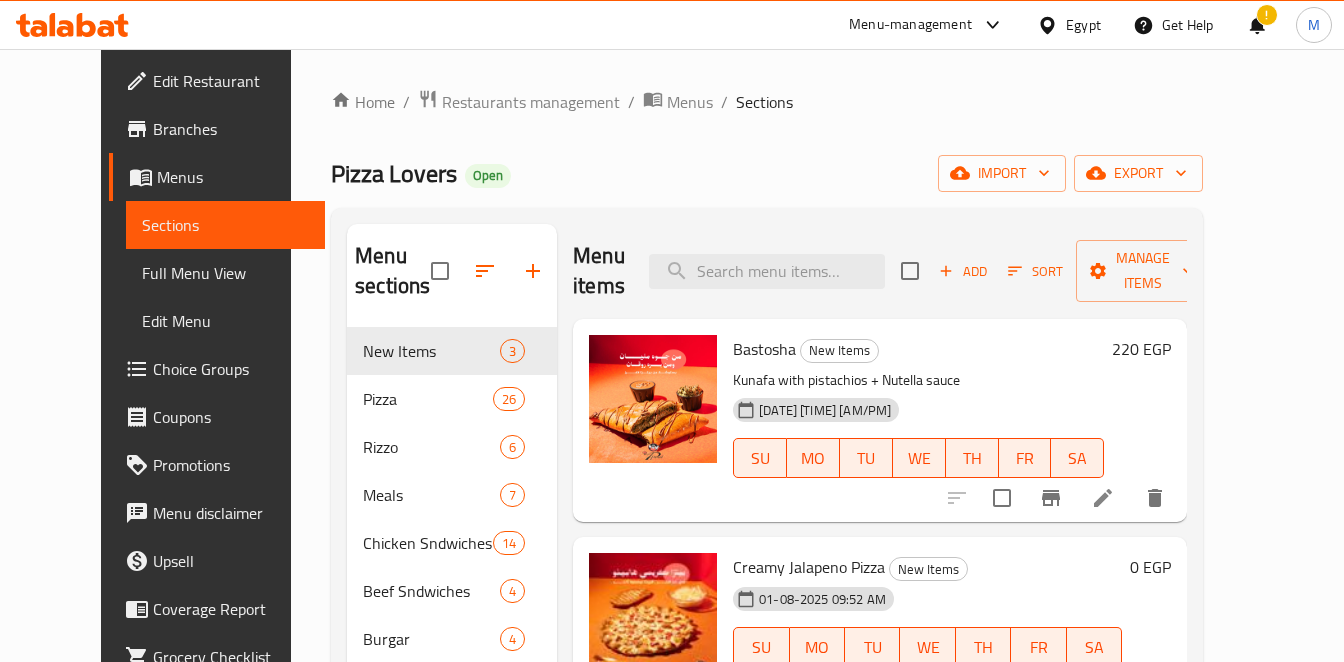 scroll, scrollTop: 0, scrollLeft: 0, axis: both 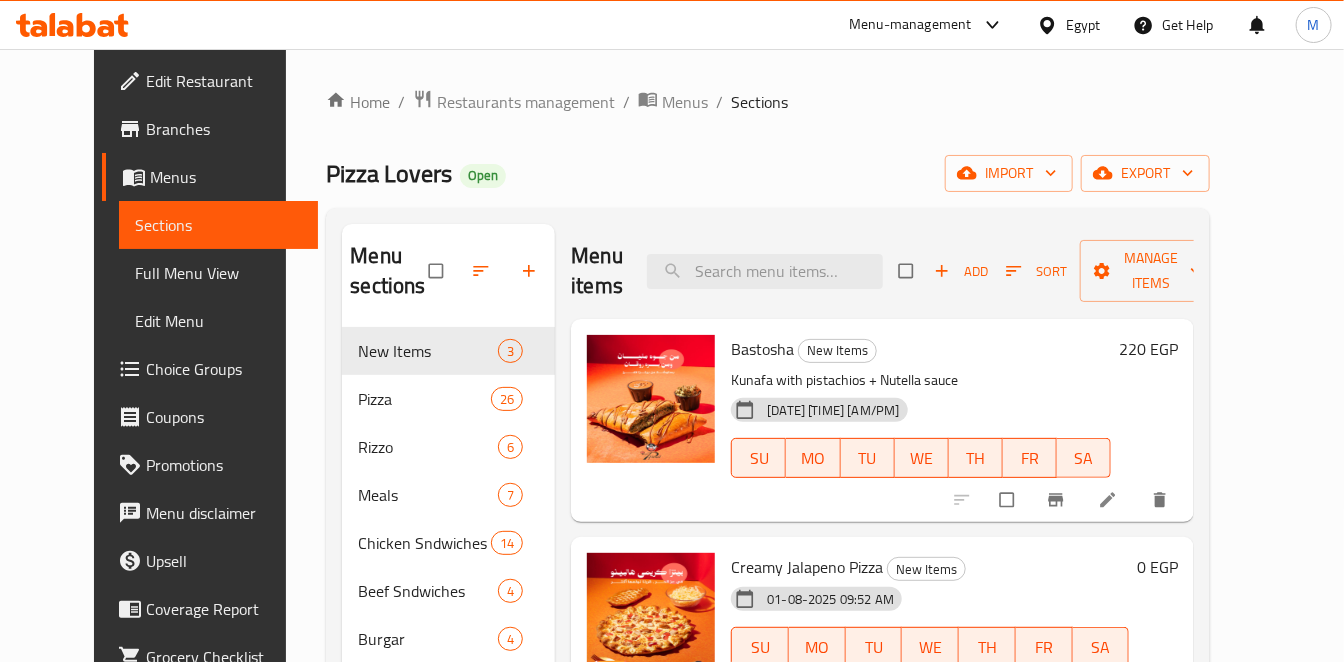click 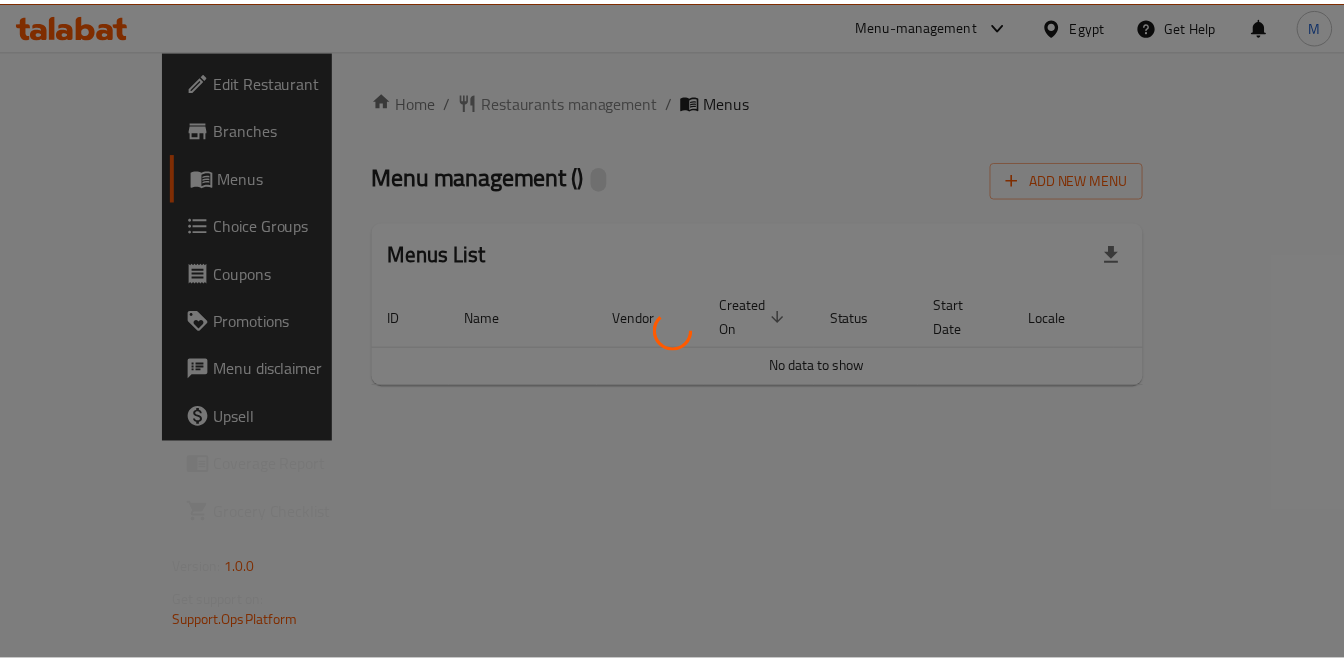 scroll, scrollTop: 0, scrollLeft: 0, axis: both 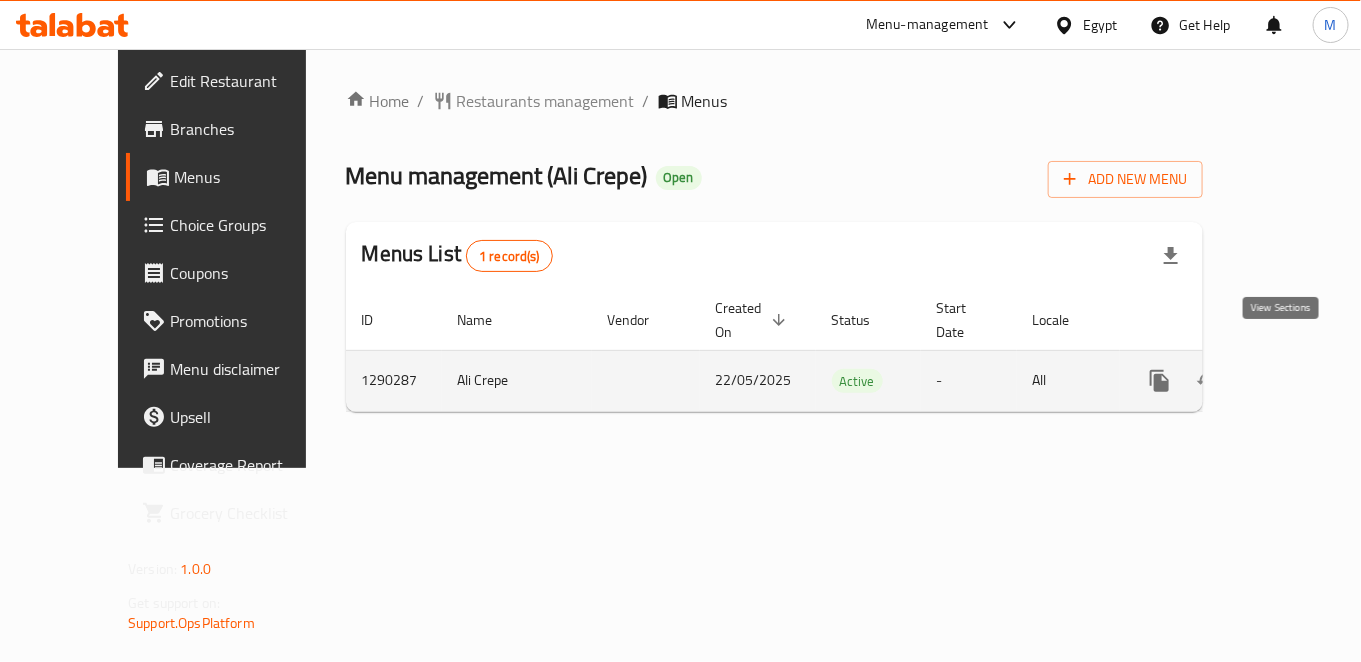 click at bounding box center [1304, 381] 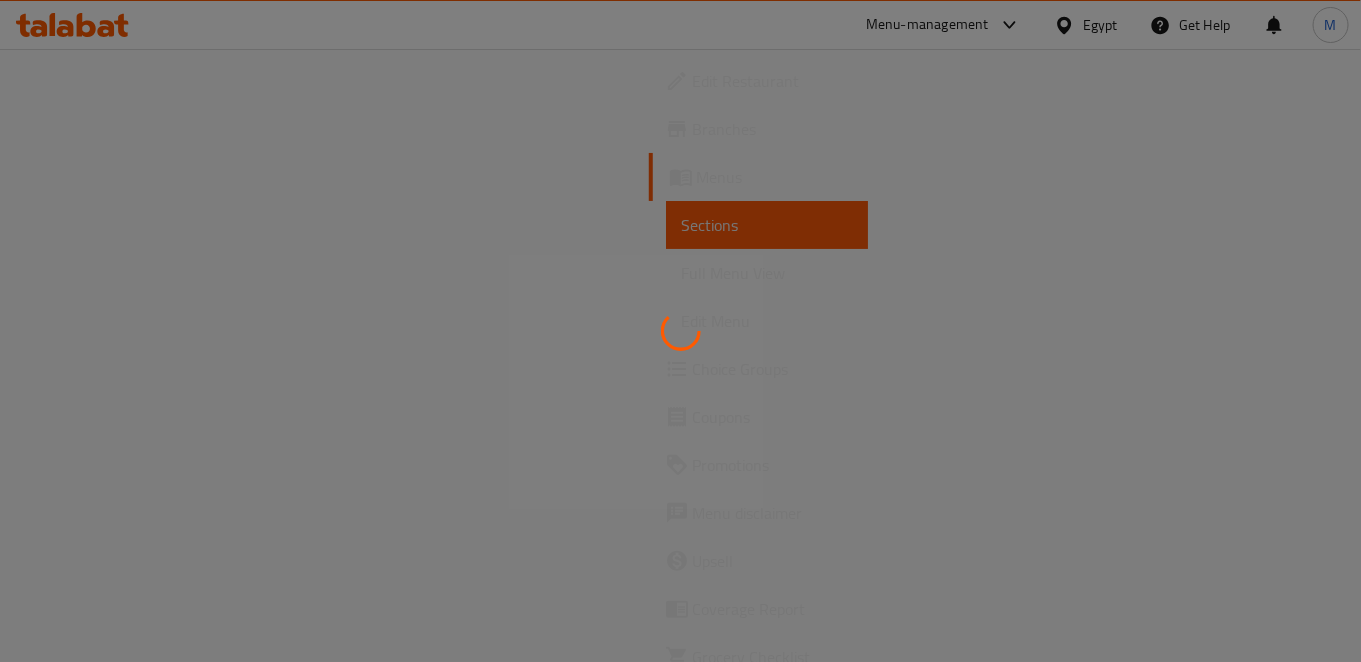 click at bounding box center (680, 331) 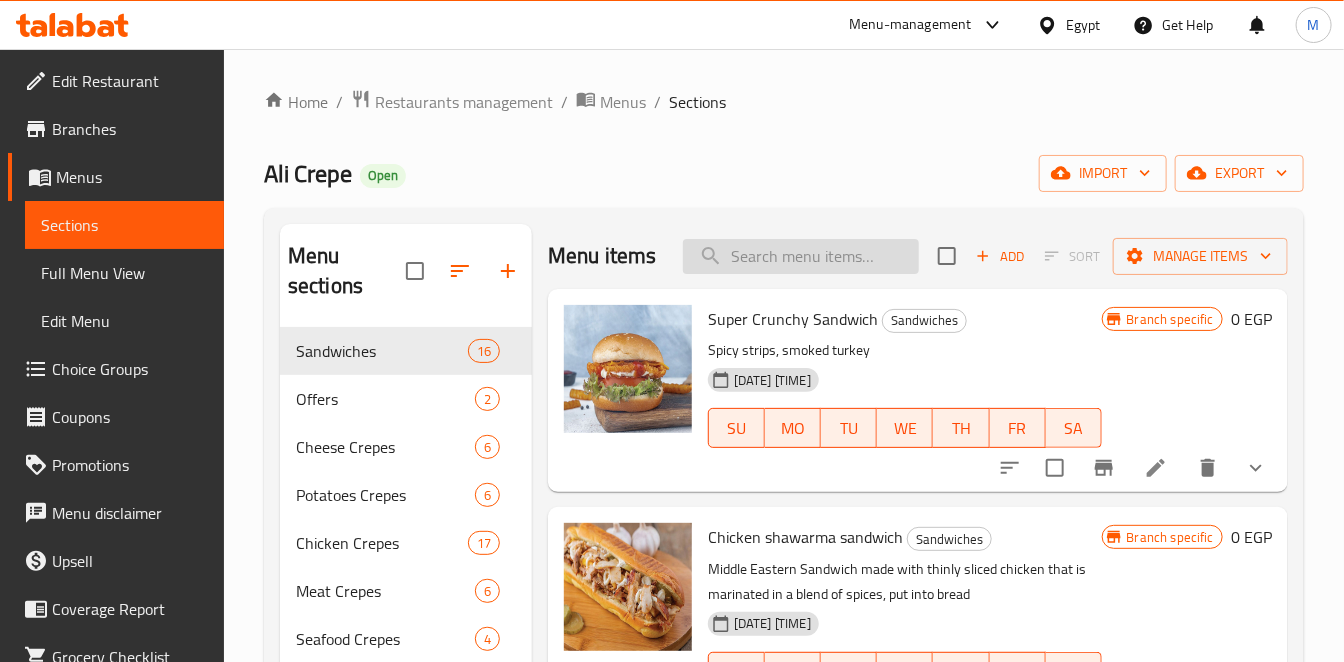 click at bounding box center [801, 256] 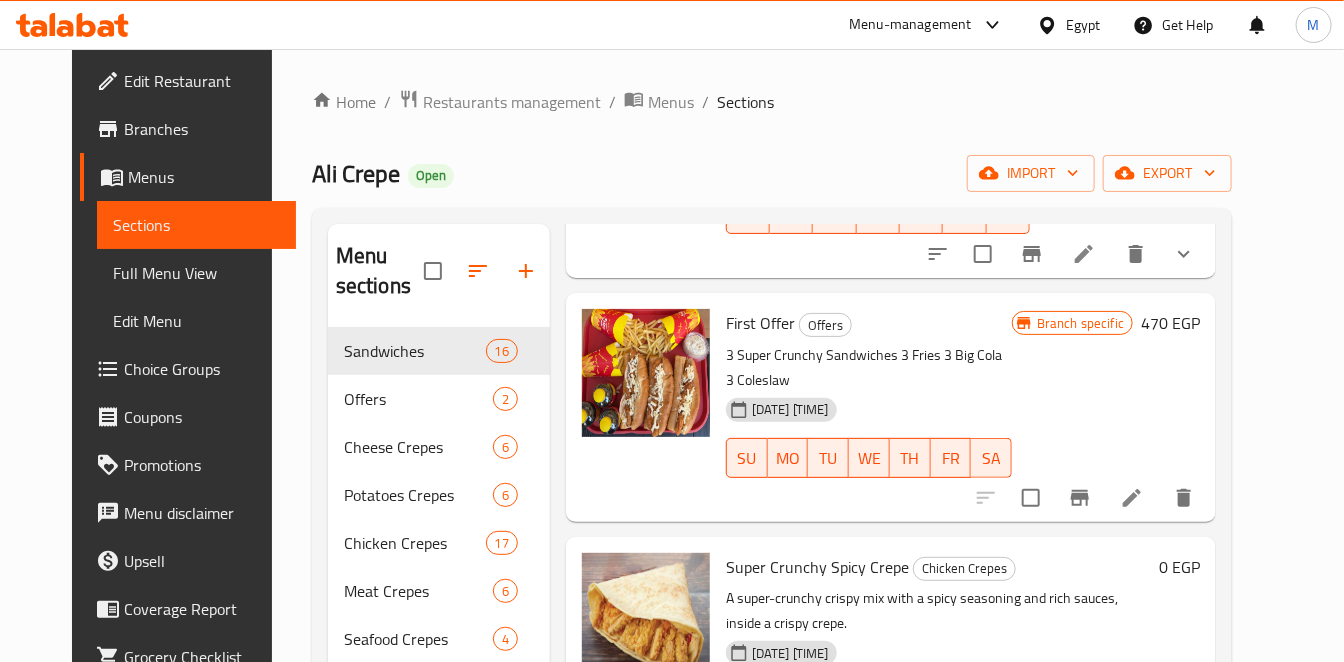 scroll, scrollTop: 268, scrollLeft: 0, axis: vertical 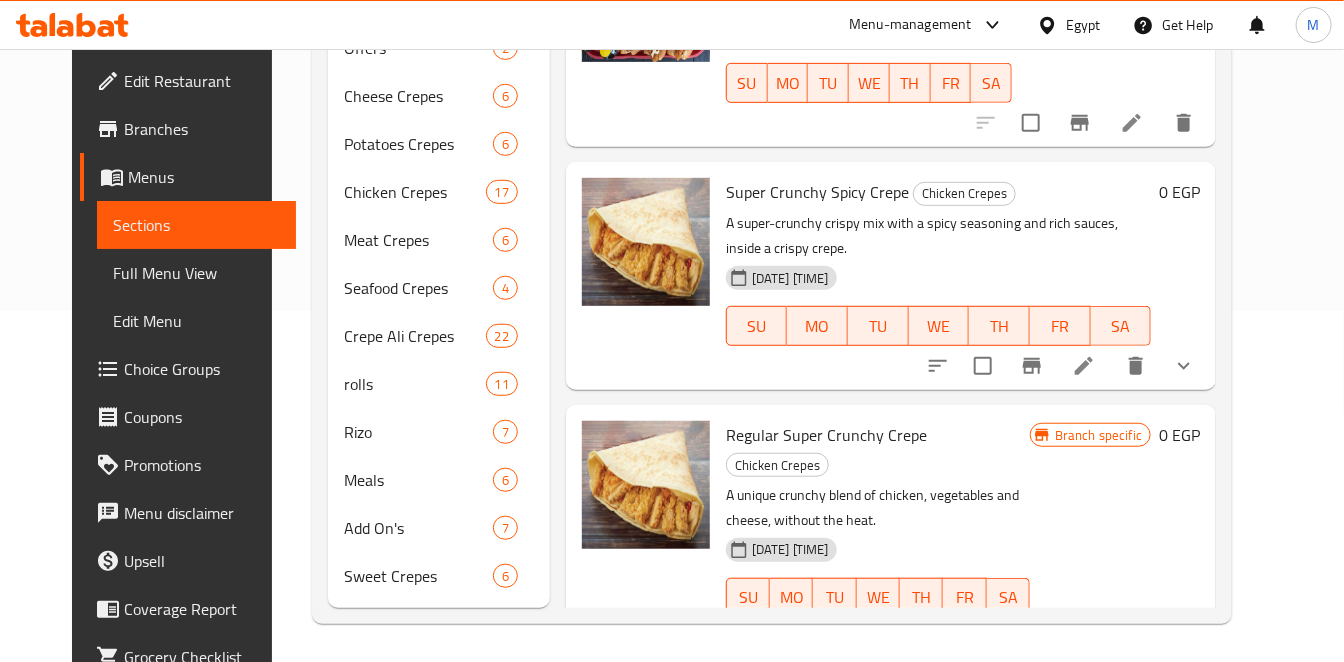 type on "super c" 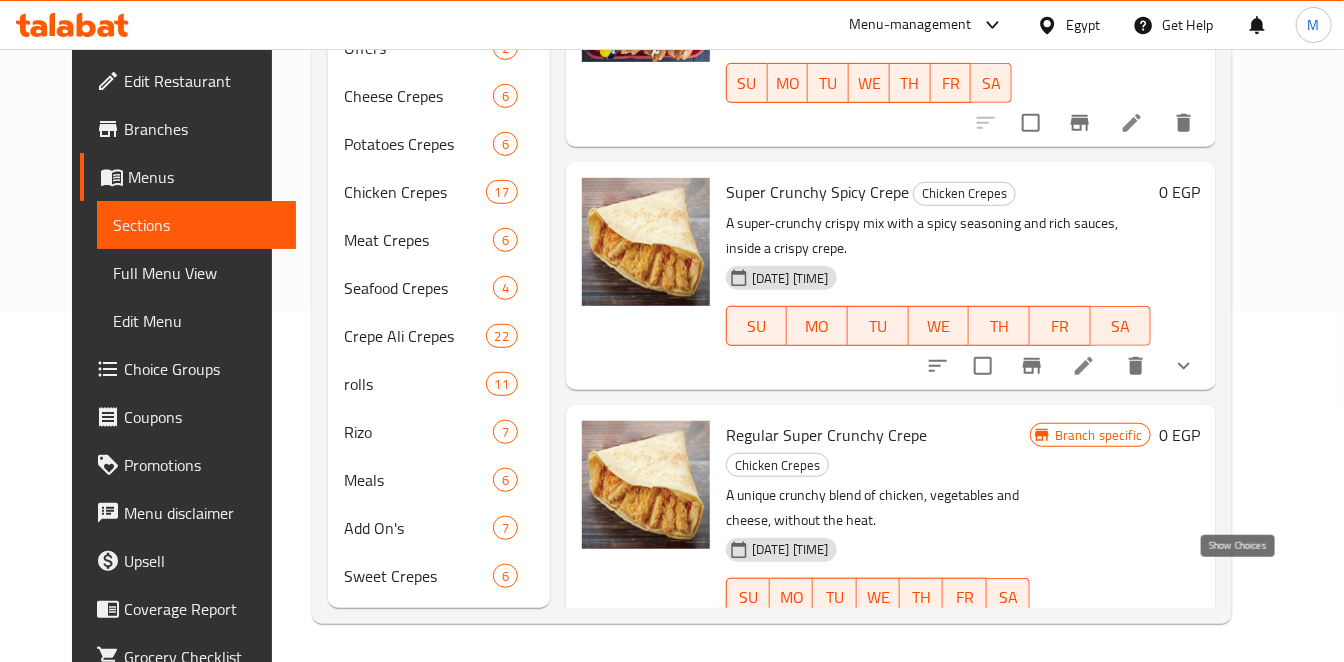 click 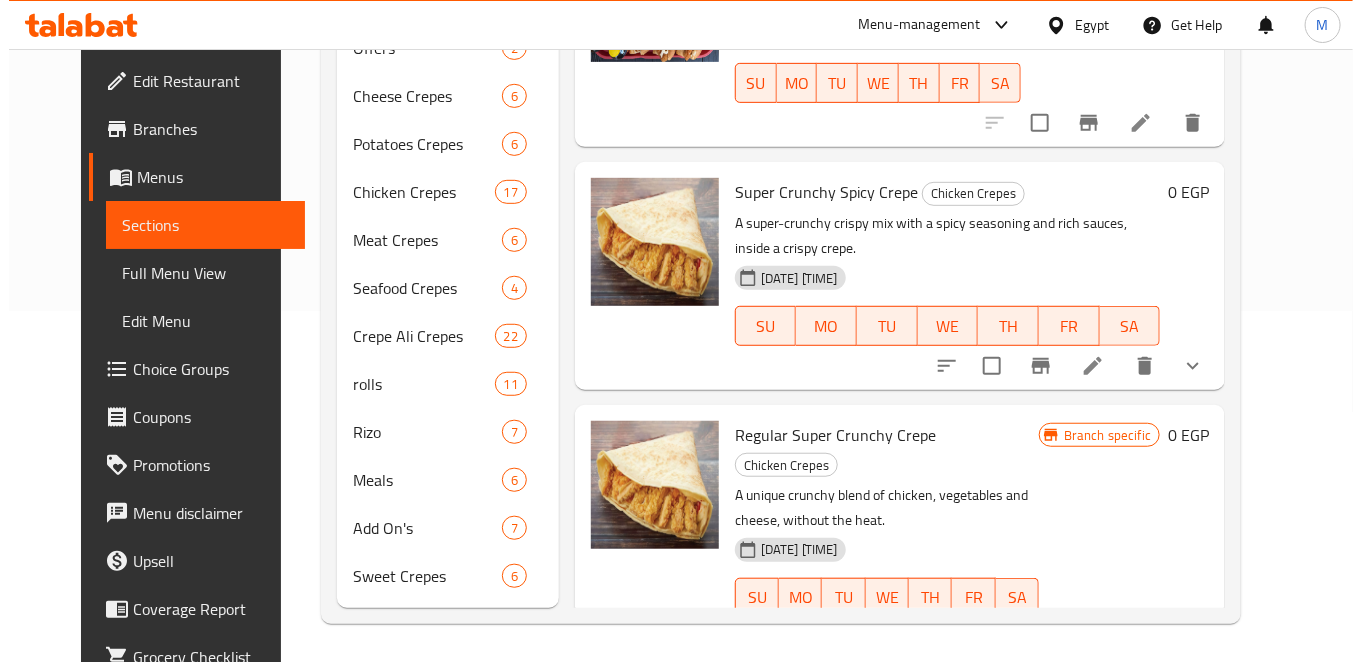scroll, scrollTop: 437, scrollLeft: 0, axis: vertical 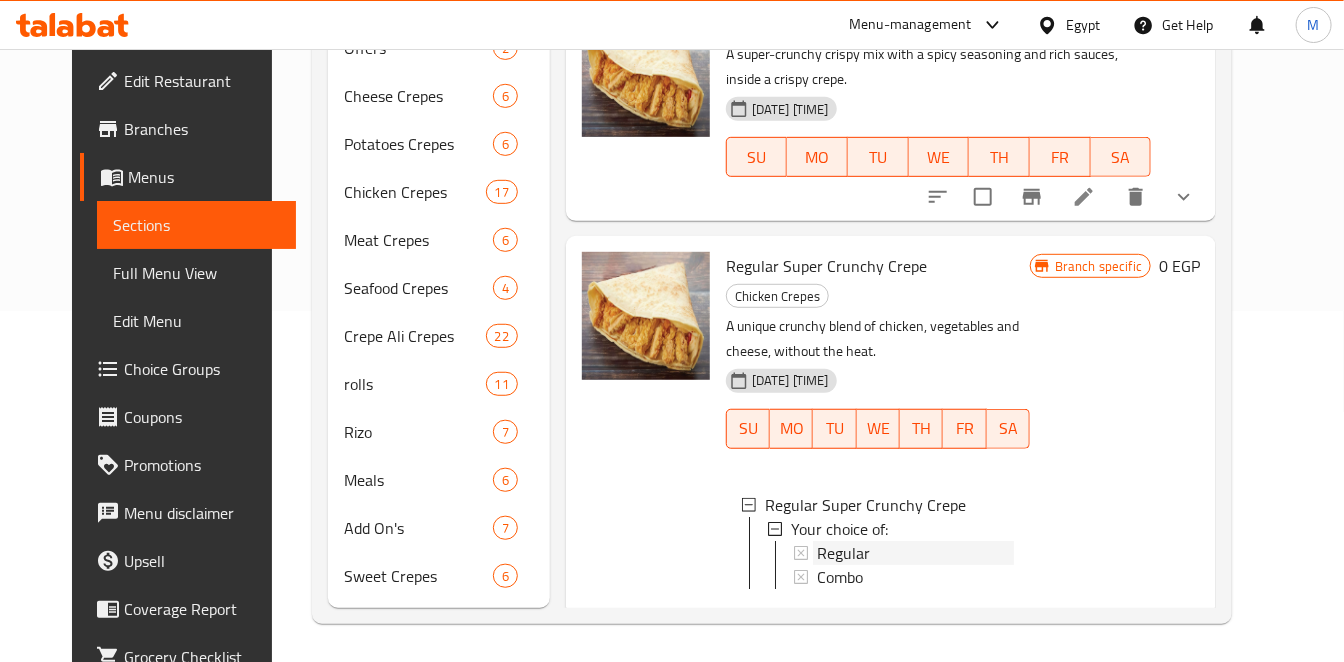 click on "Regular" at bounding box center (915, 553) 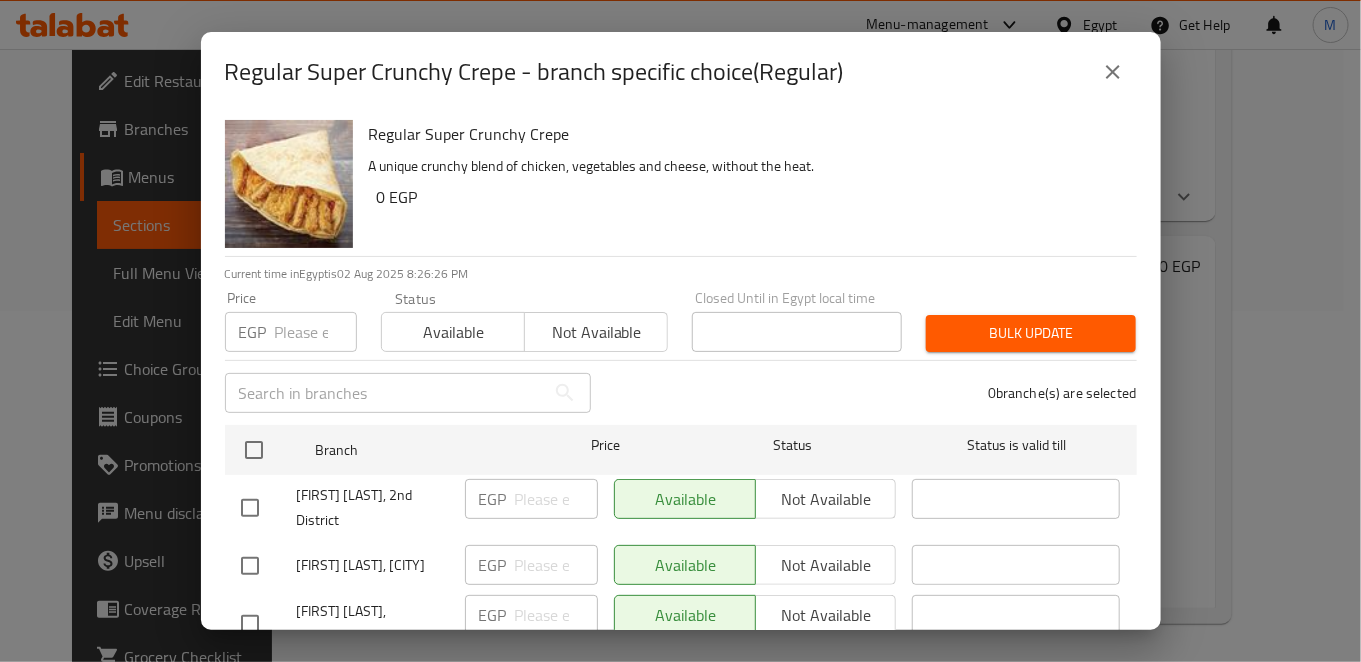 scroll, scrollTop: 194, scrollLeft: 0, axis: vertical 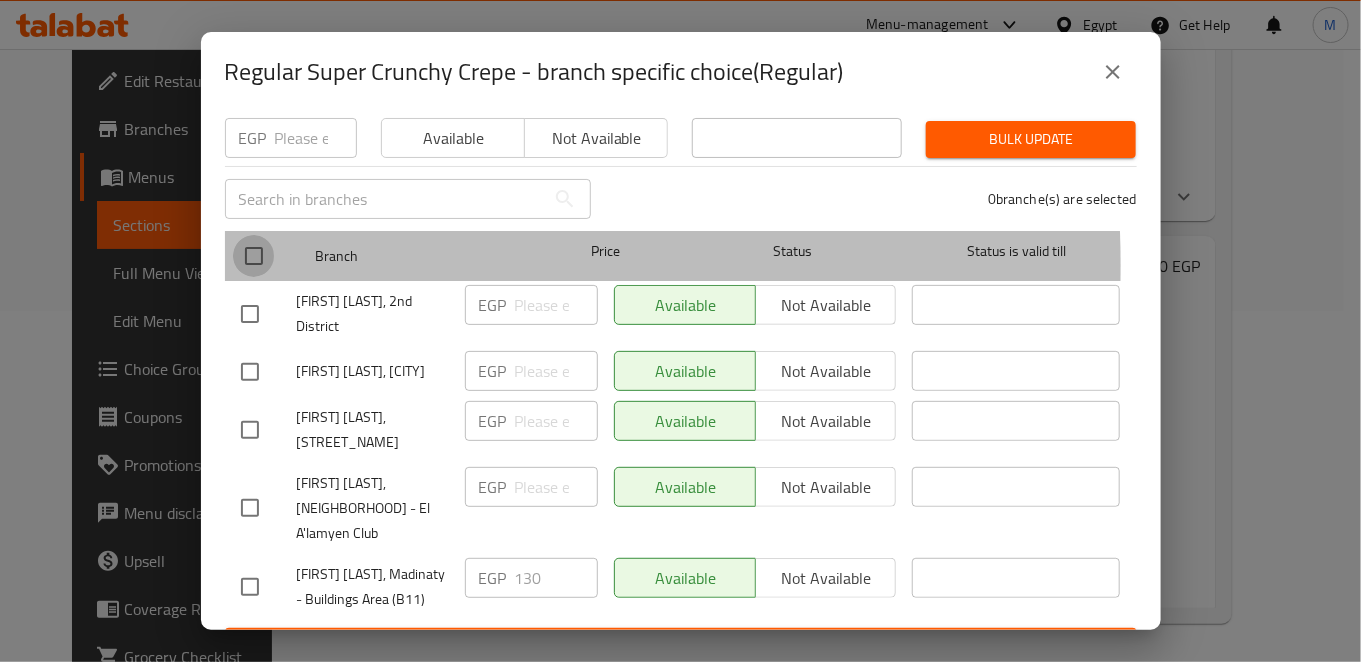 click at bounding box center [254, 256] 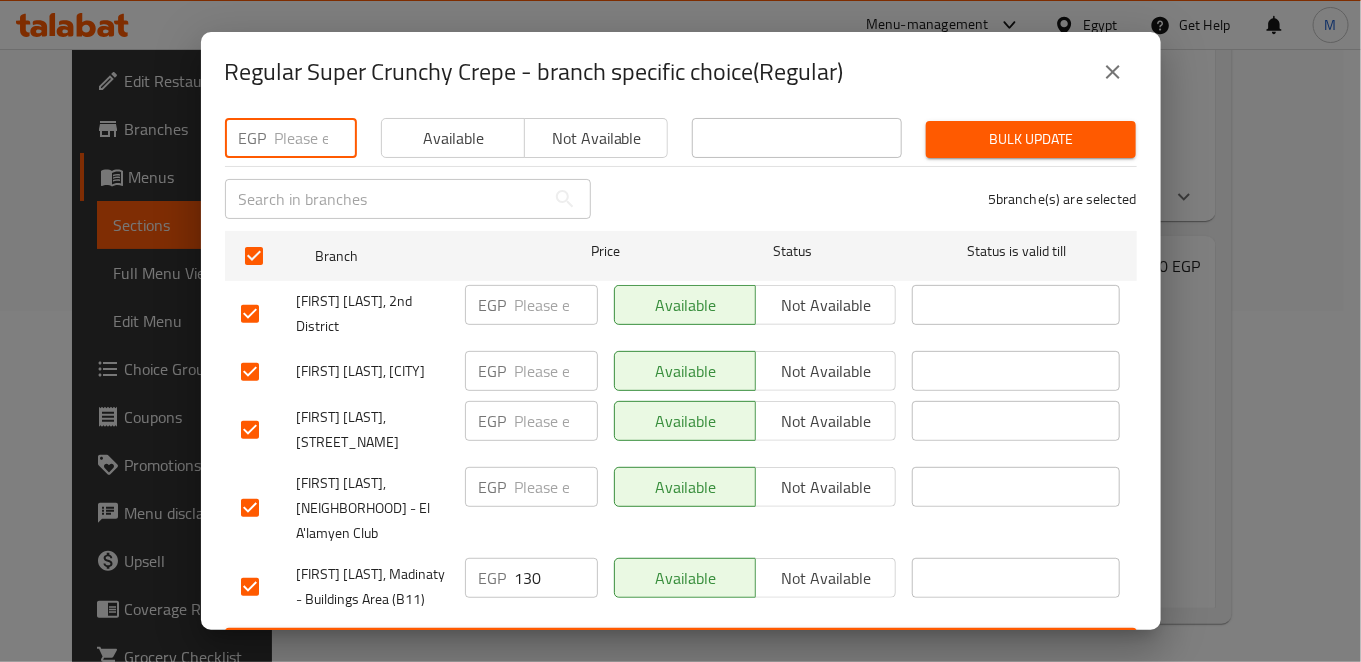 click at bounding box center (316, 138) 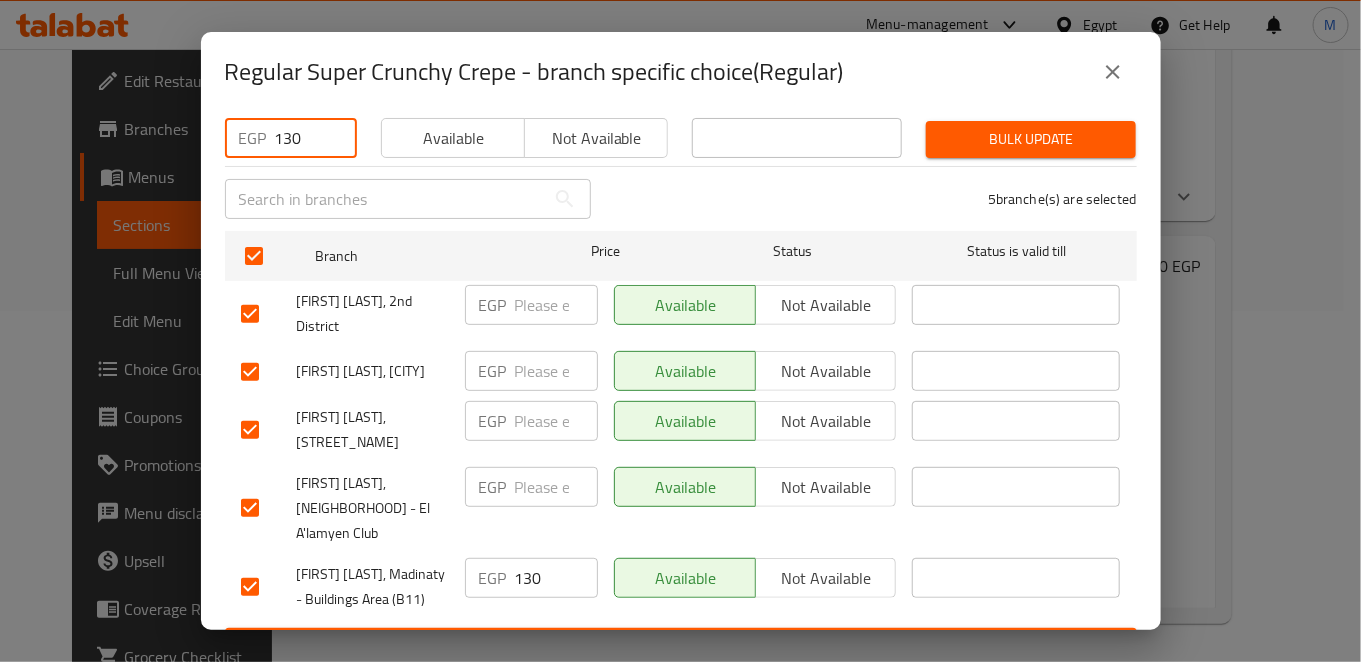 type on "130" 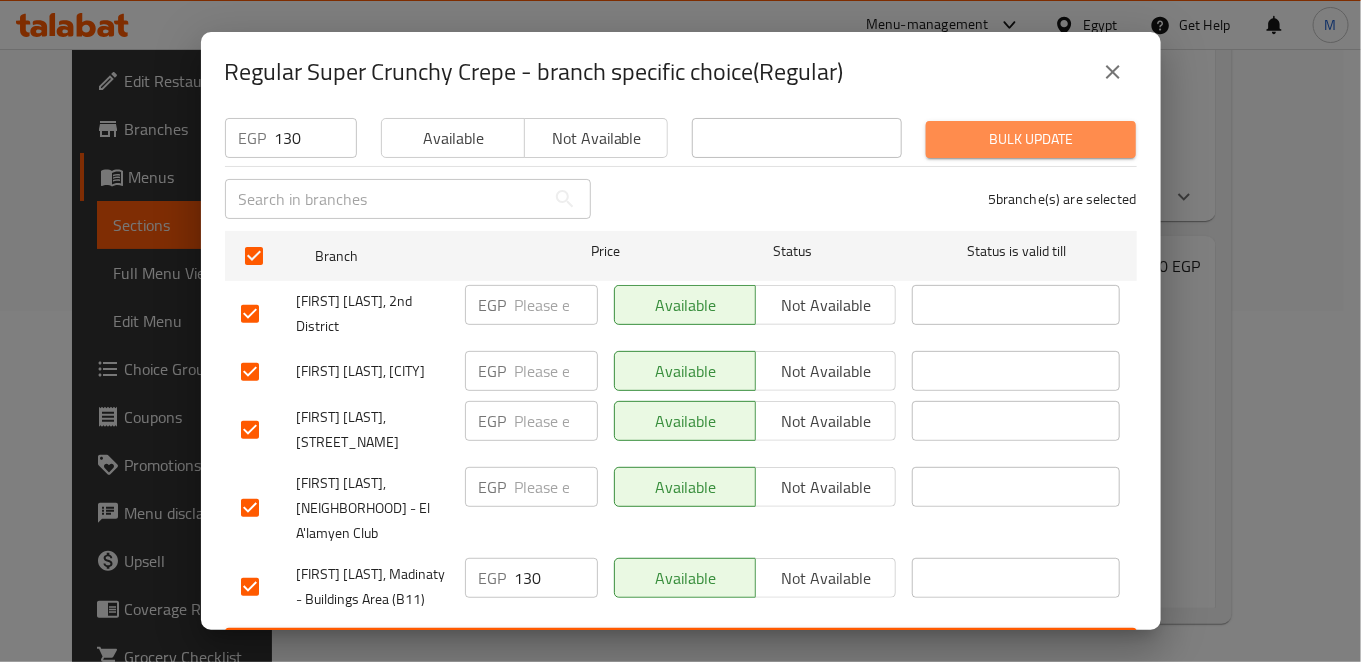 click on "Bulk update" at bounding box center (1031, 139) 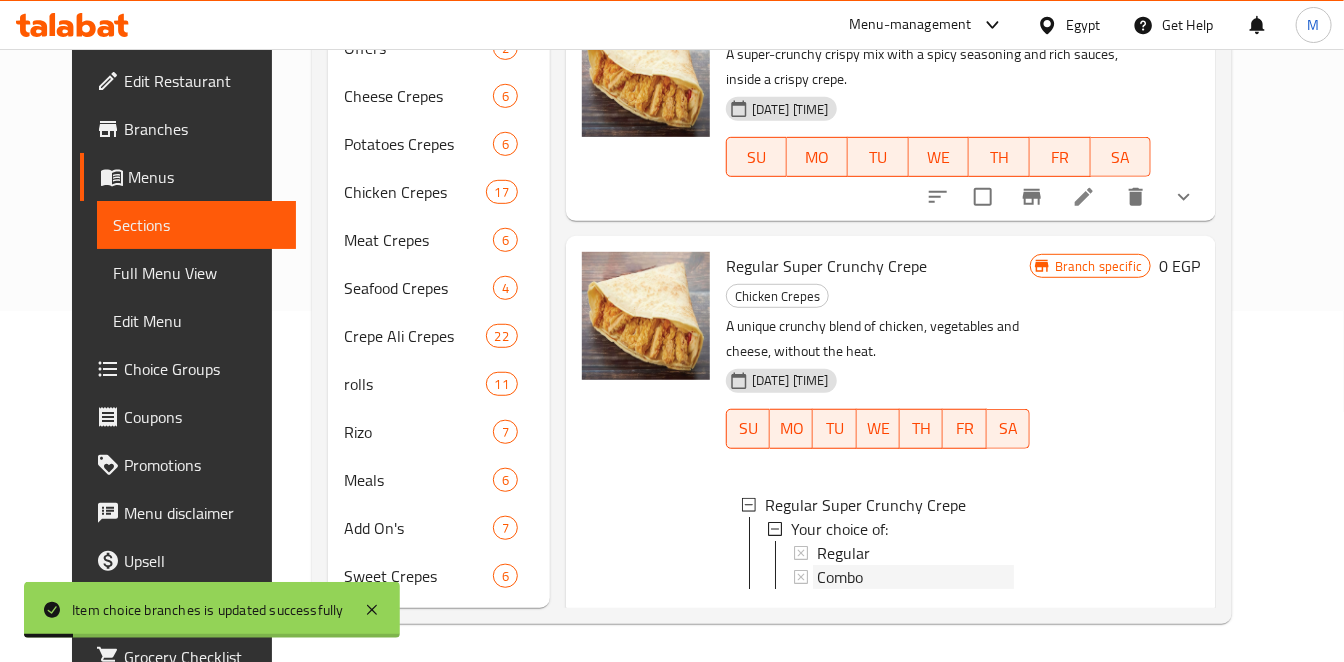 click on "Combo" at bounding box center [840, 577] 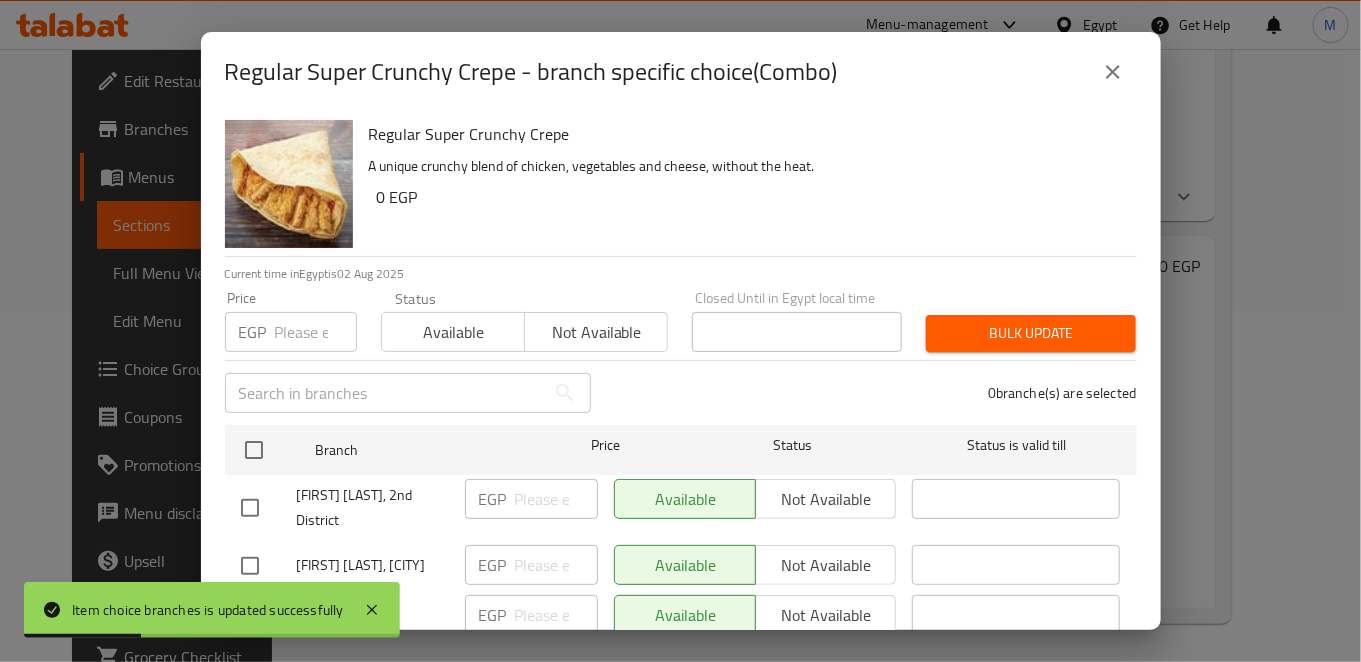 scroll, scrollTop: 194, scrollLeft: 0, axis: vertical 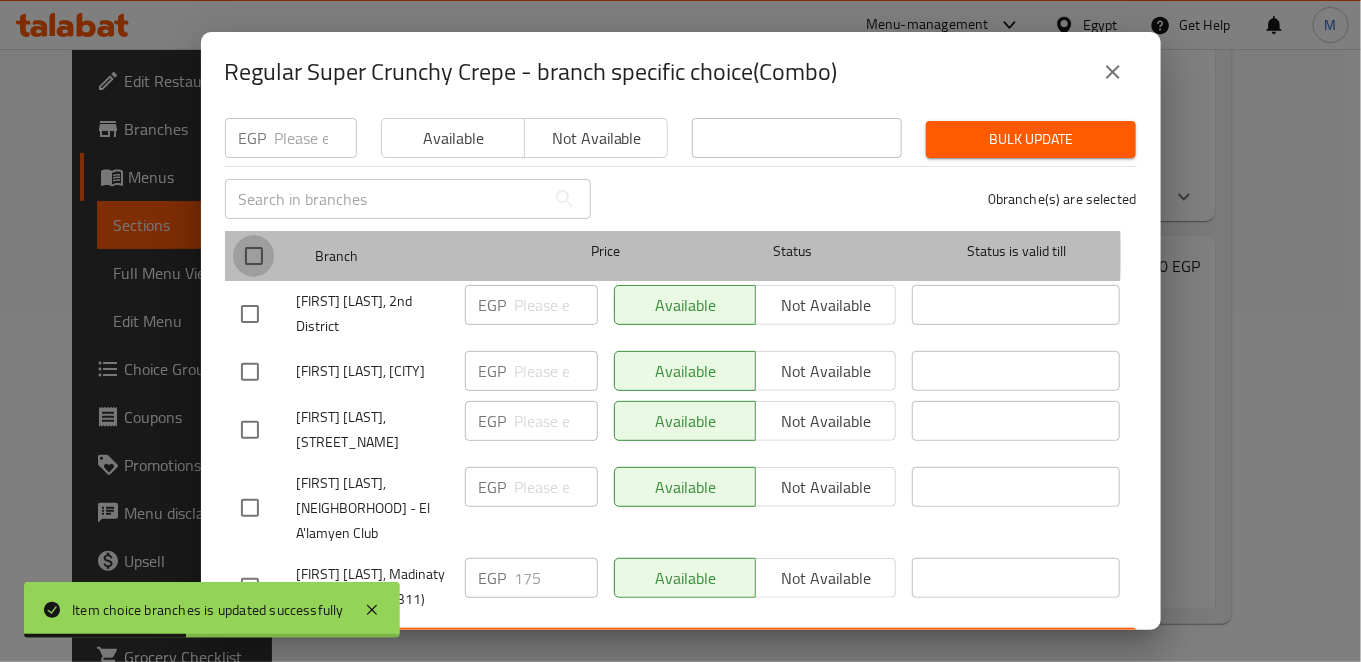 click at bounding box center [254, 256] 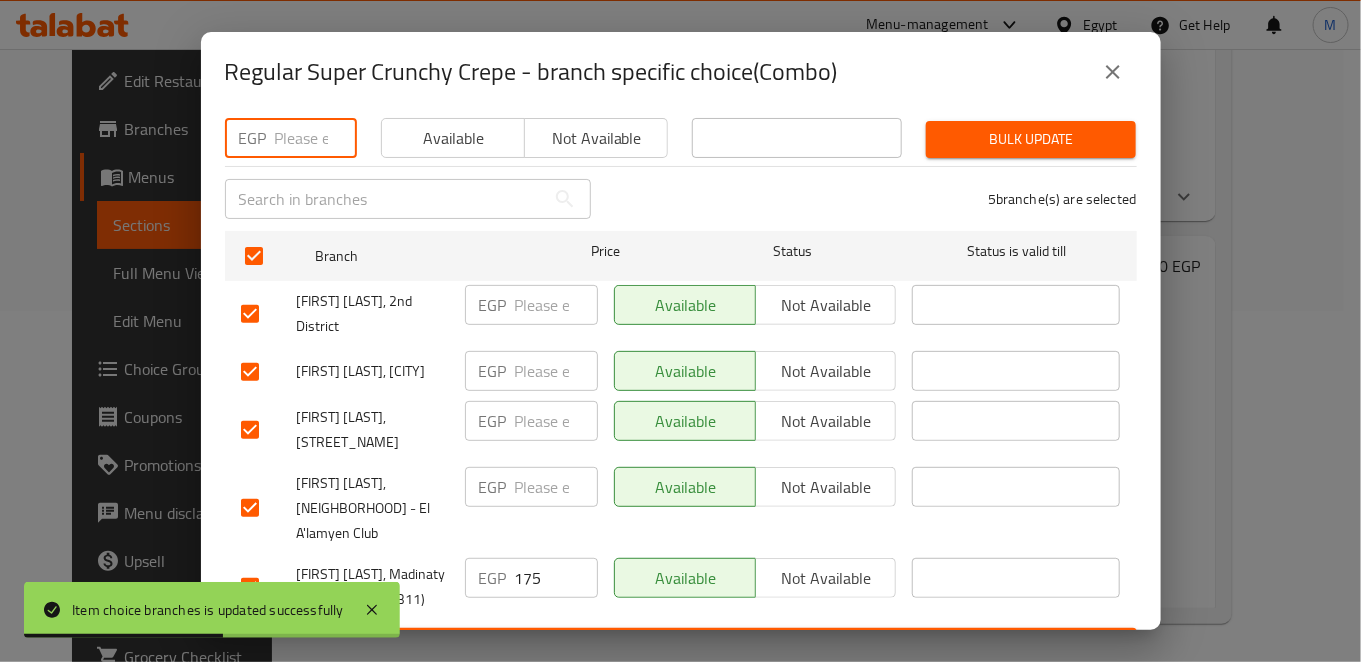 click at bounding box center [316, 138] 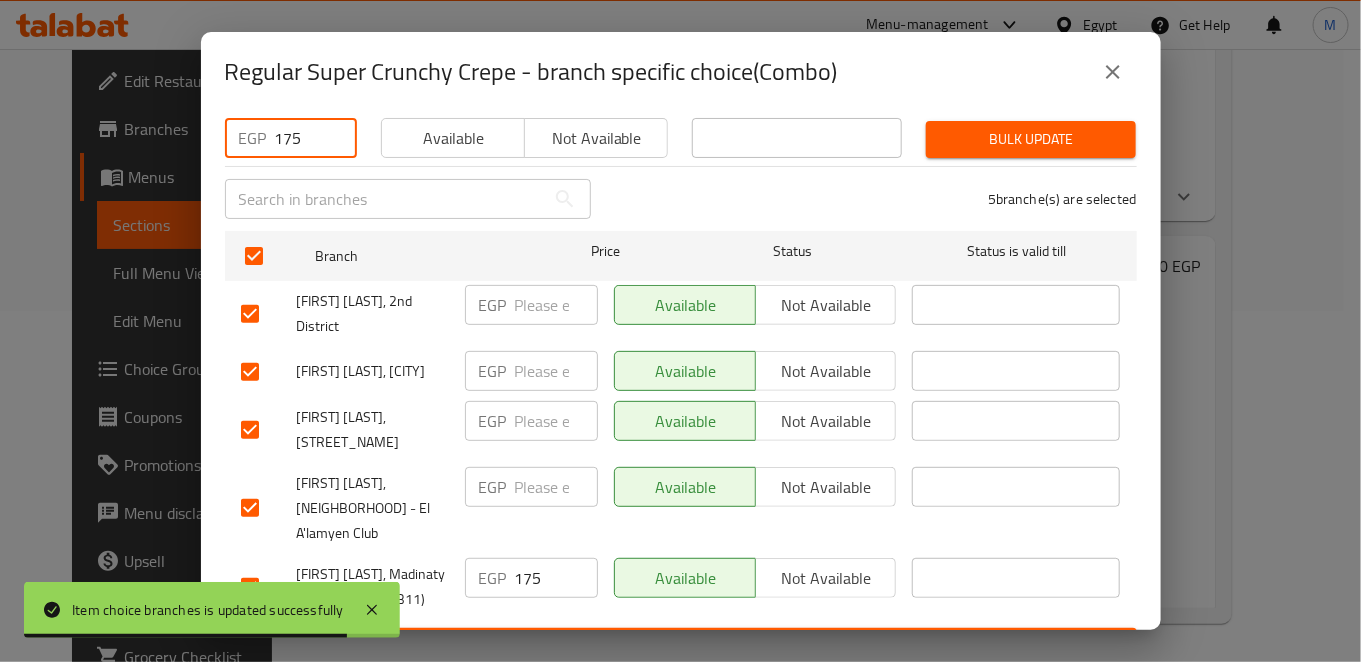 type on "175" 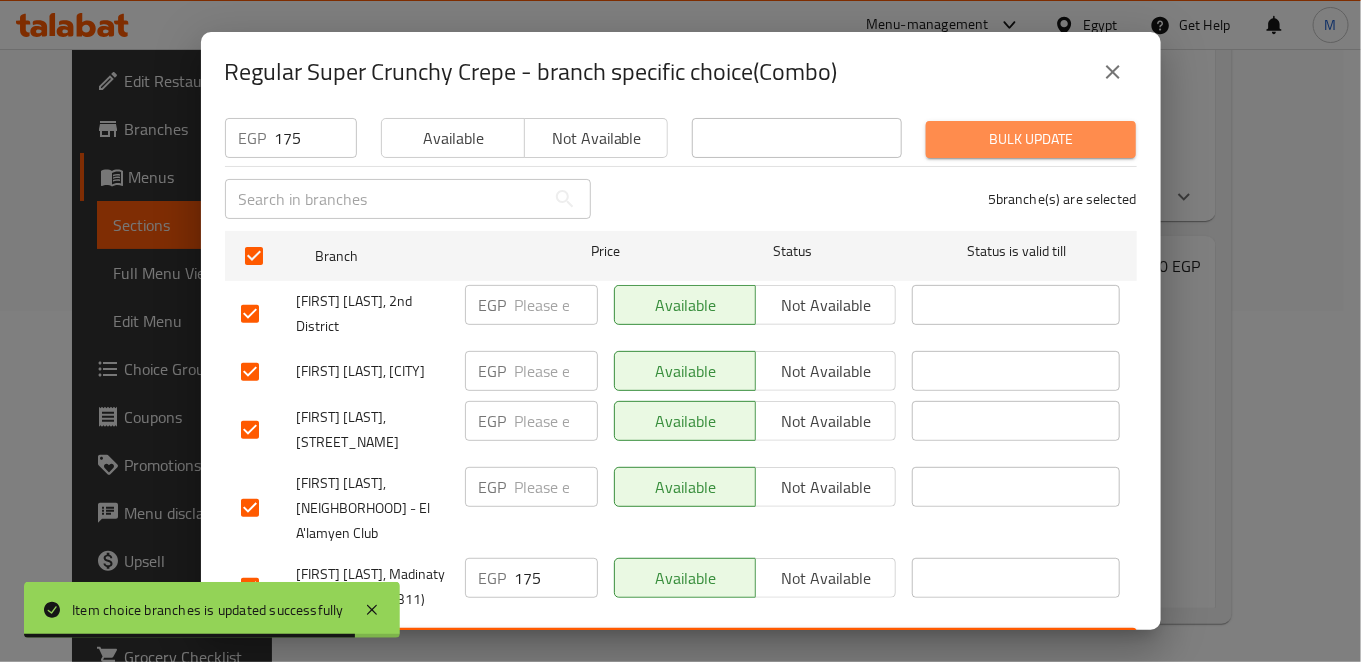 click on "Bulk update" at bounding box center (1031, 139) 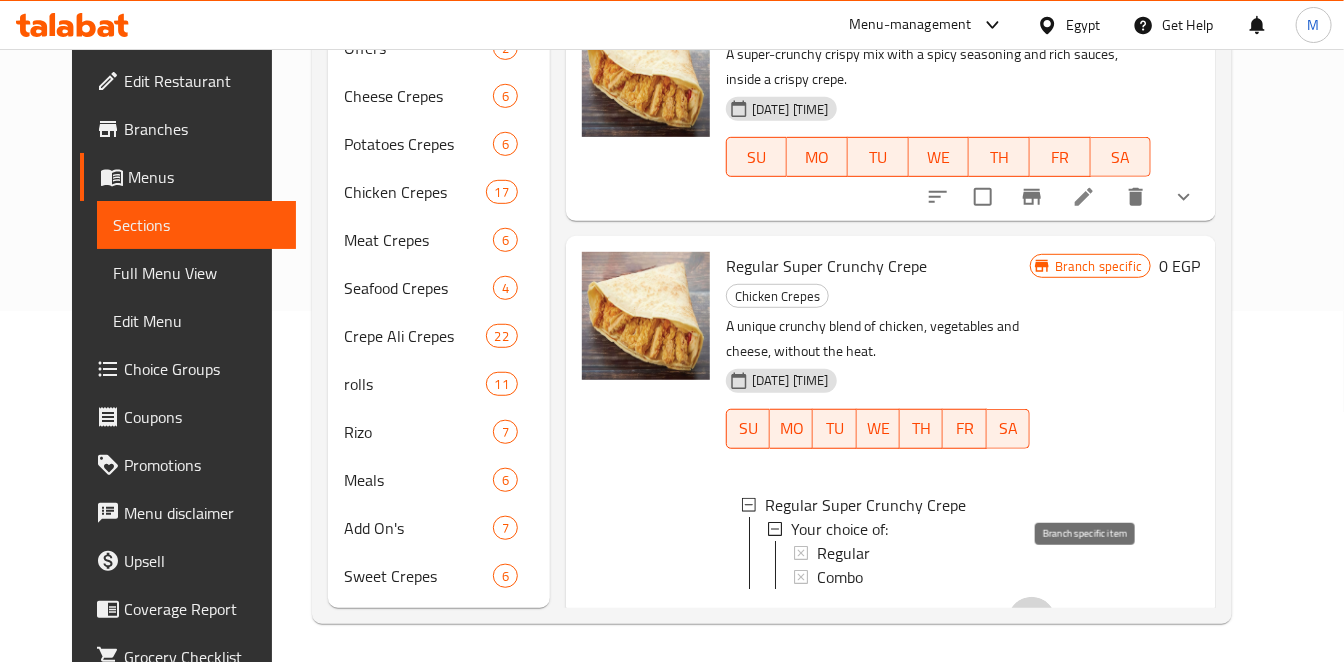 click 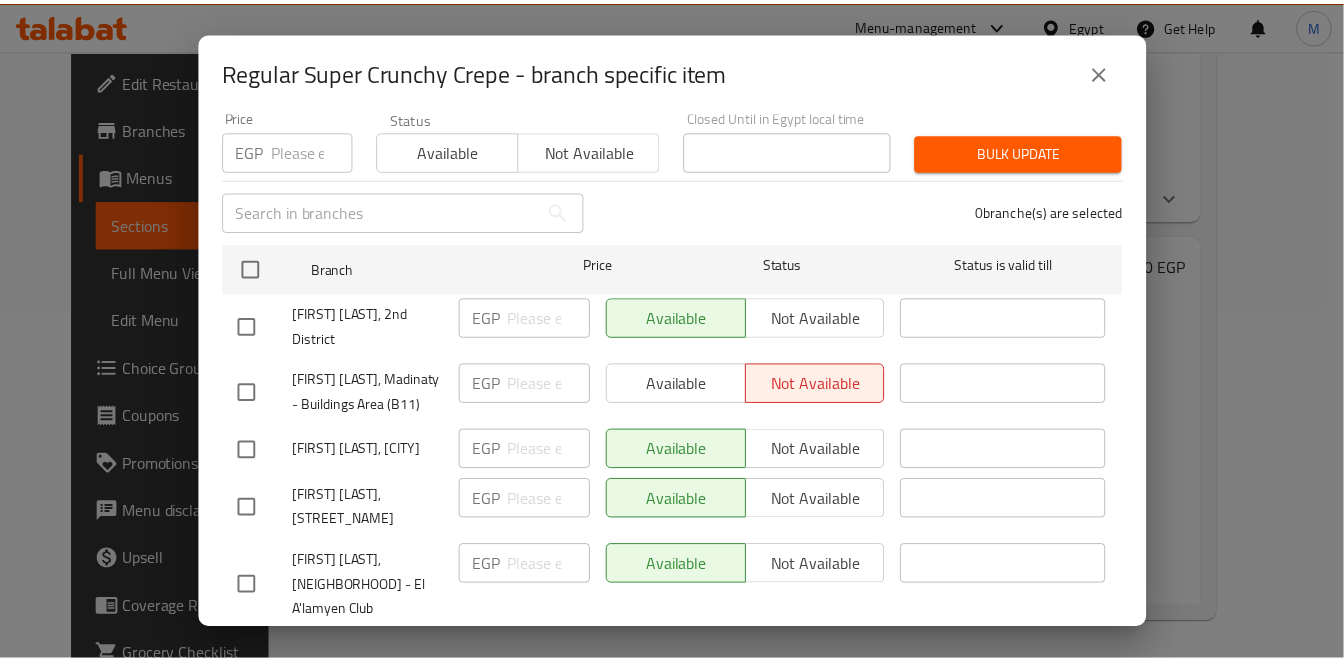 scroll, scrollTop: 194, scrollLeft: 0, axis: vertical 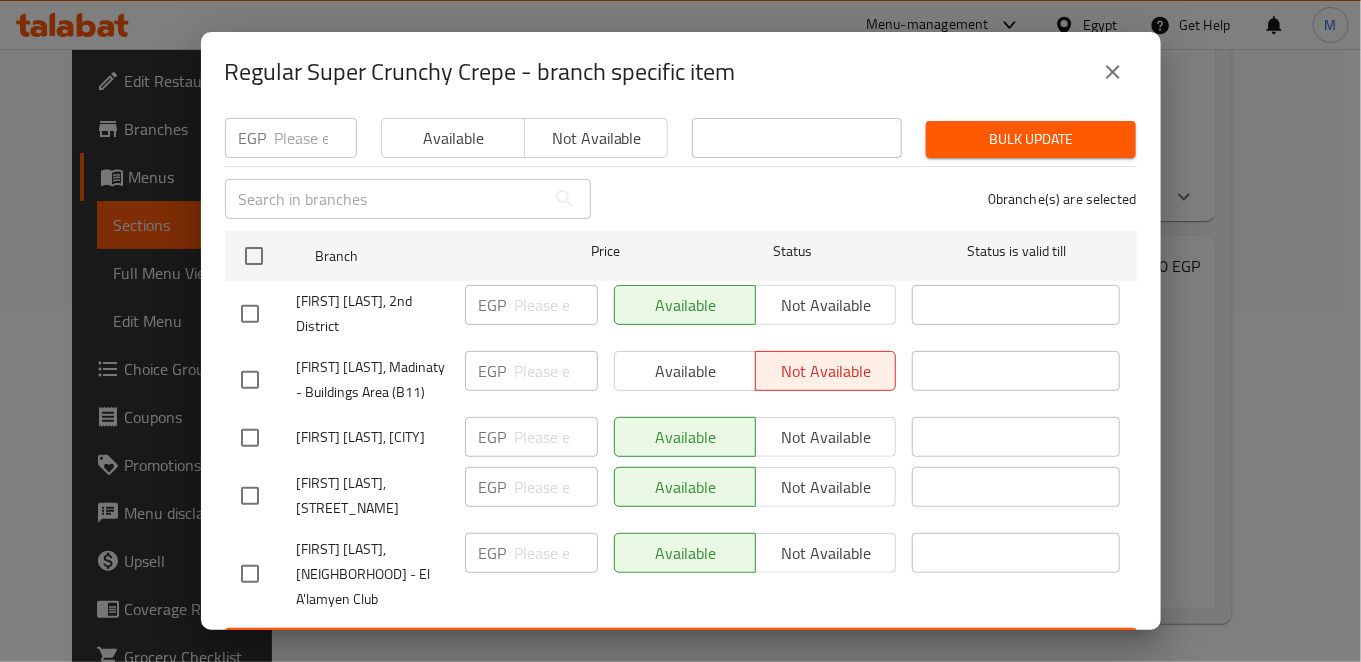 type 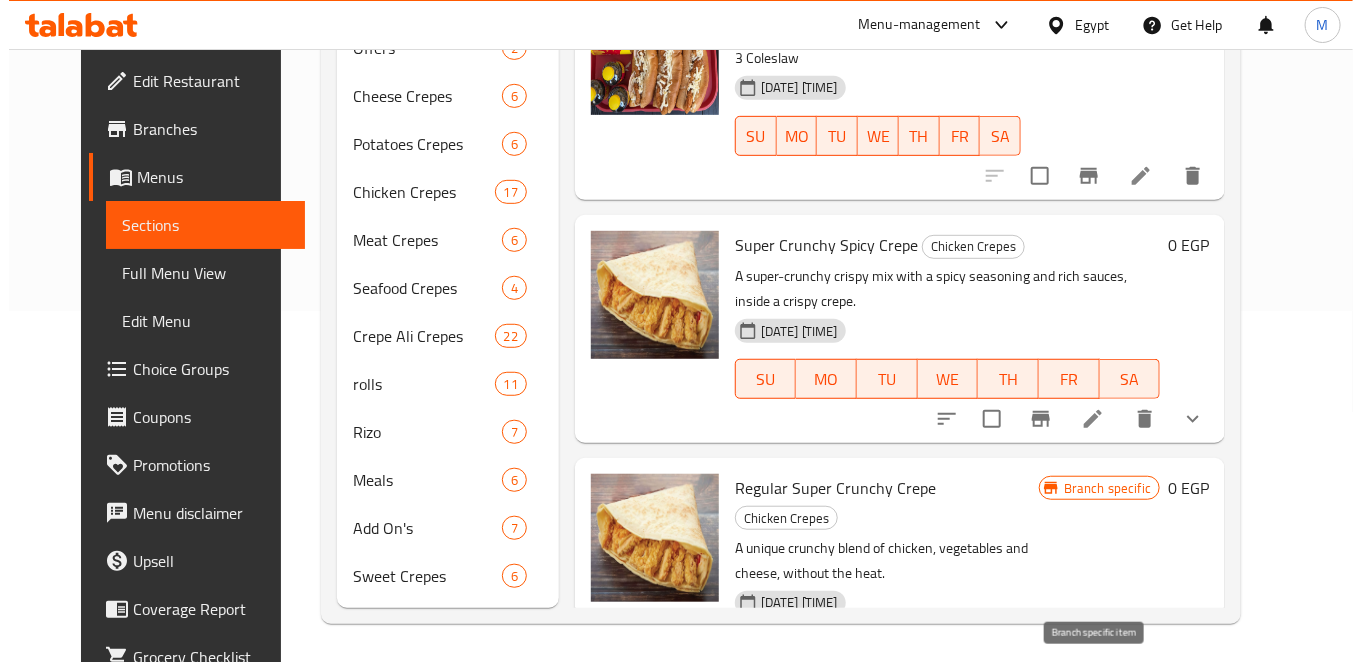scroll, scrollTop: 202, scrollLeft: 0, axis: vertical 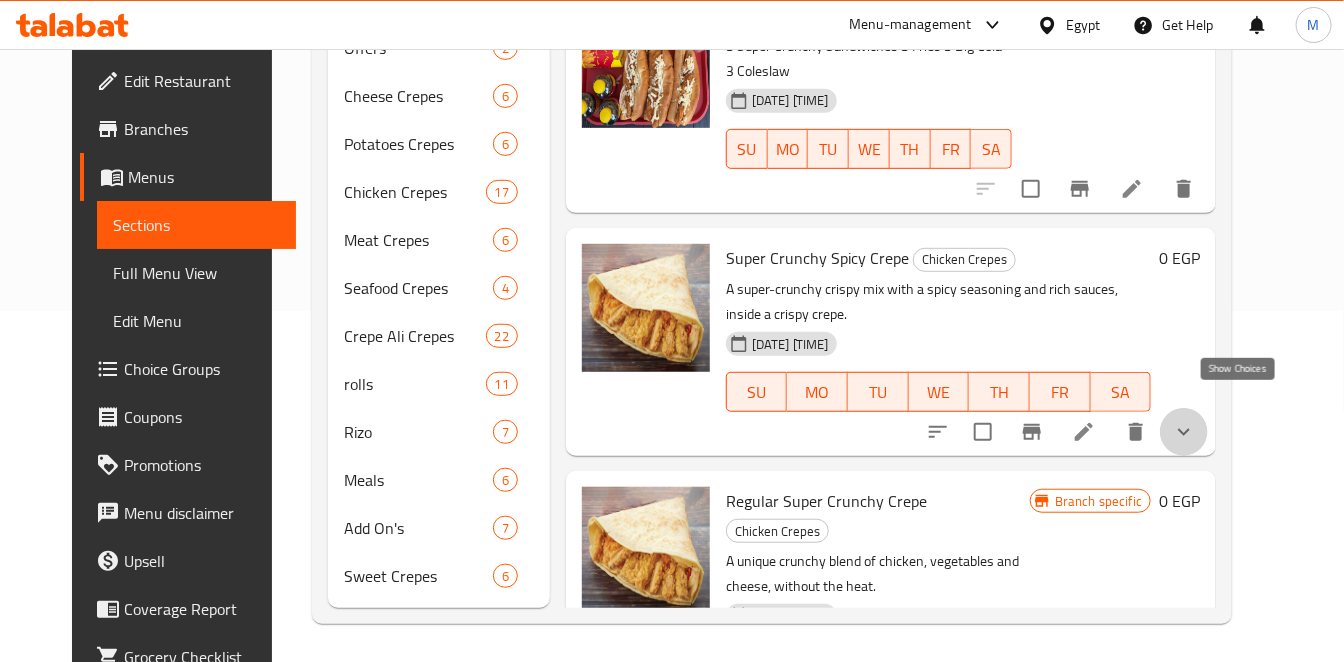 click 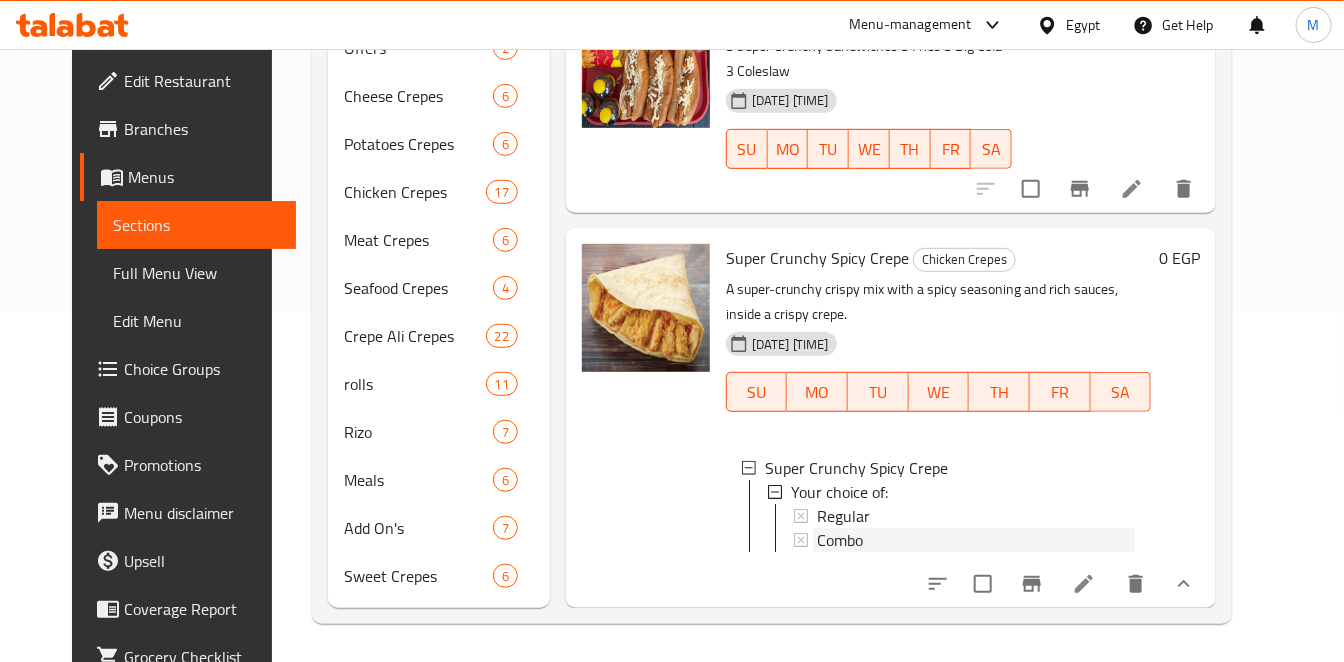 click on "Combo" at bounding box center [840, 540] 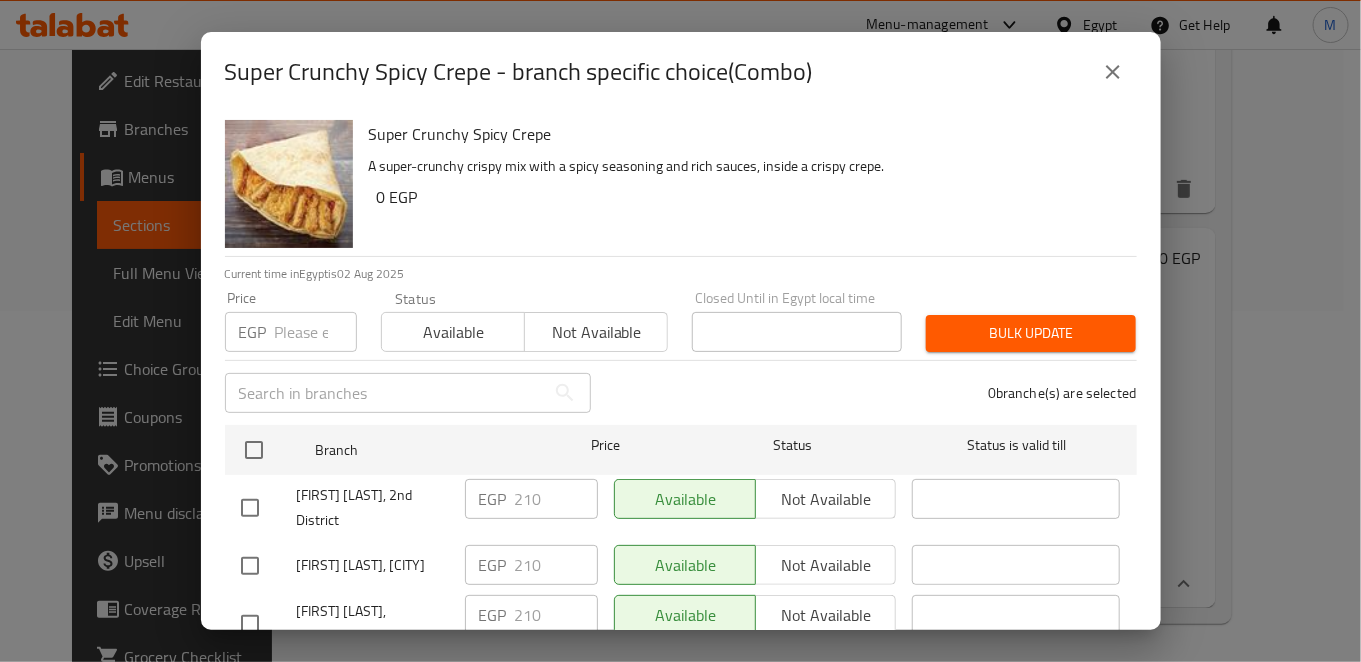 scroll, scrollTop: 194, scrollLeft: 0, axis: vertical 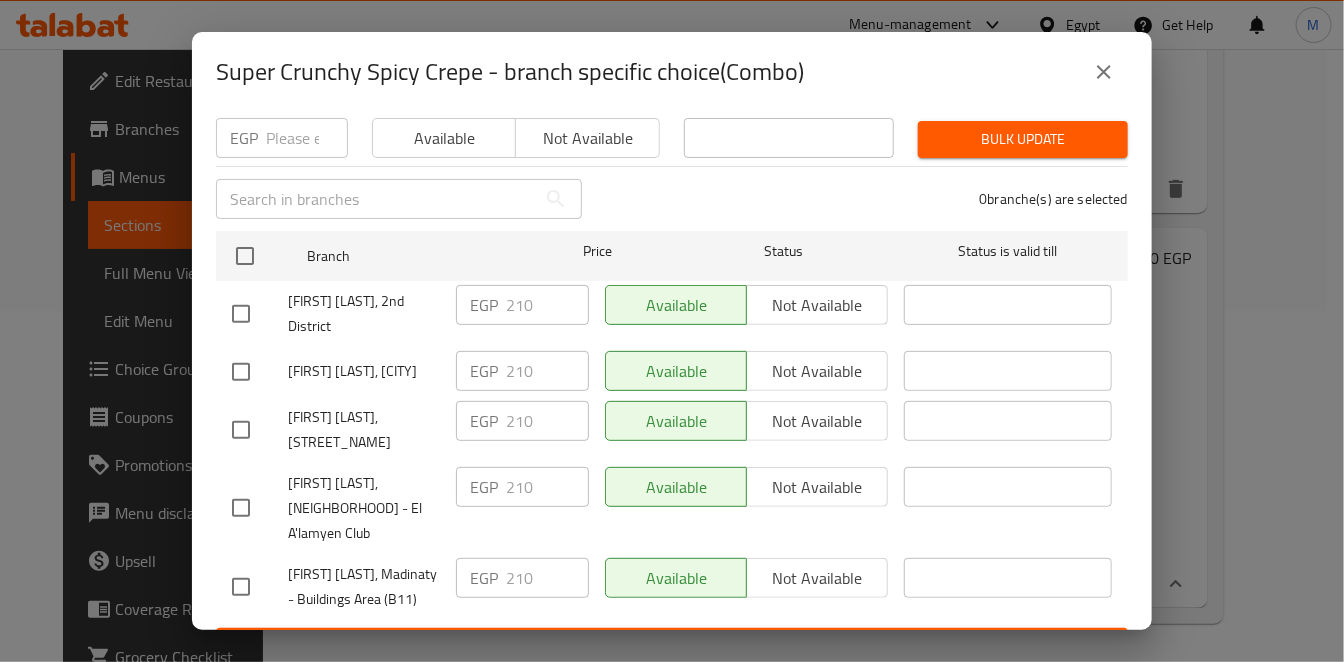 type 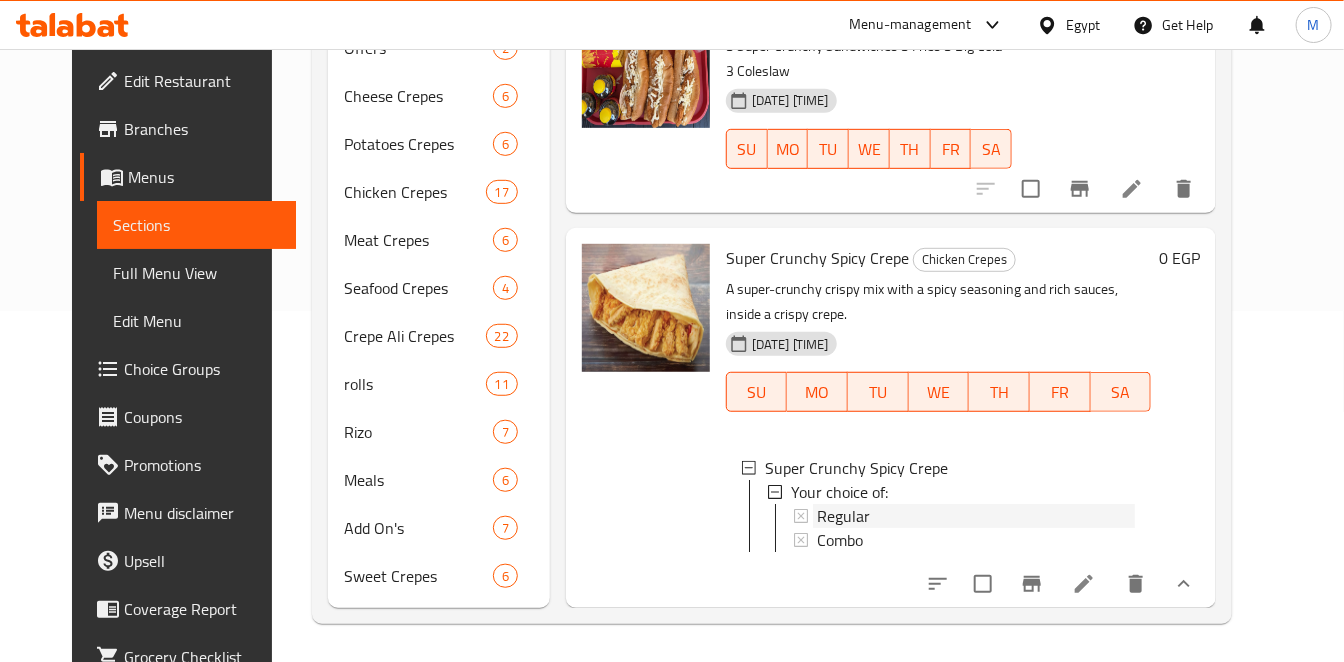 click on "Regular" at bounding box center (976, 516) 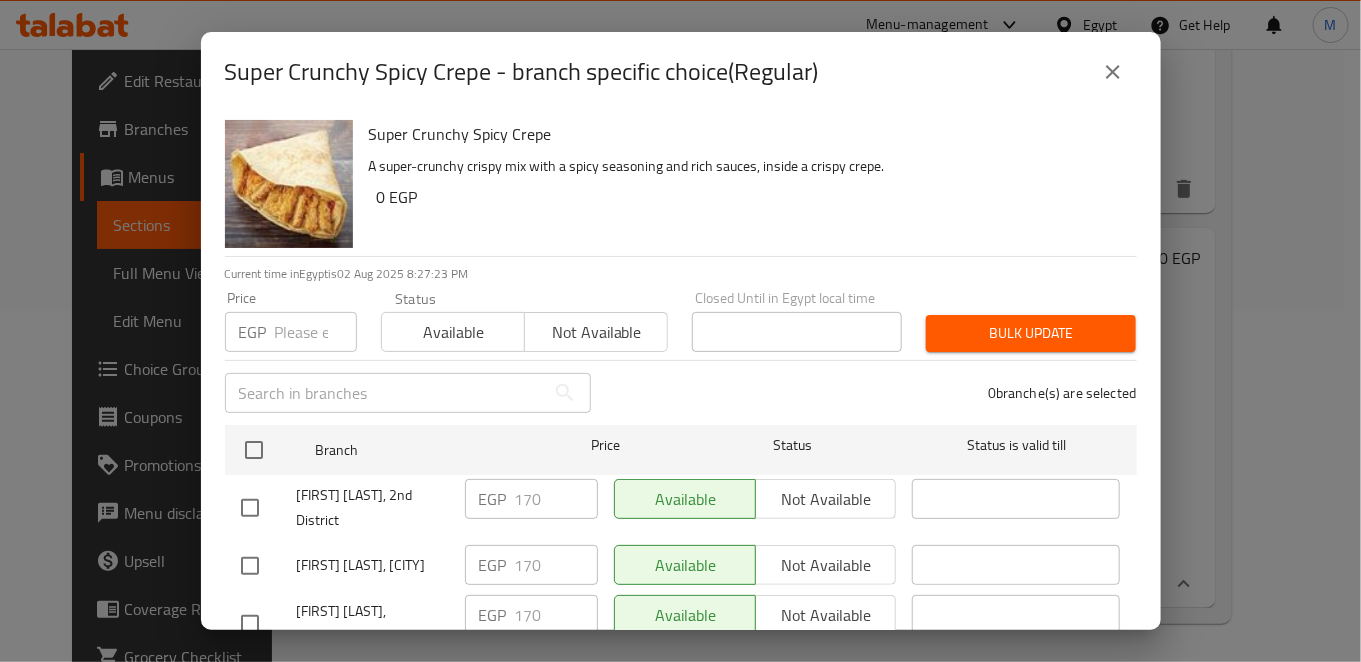 type 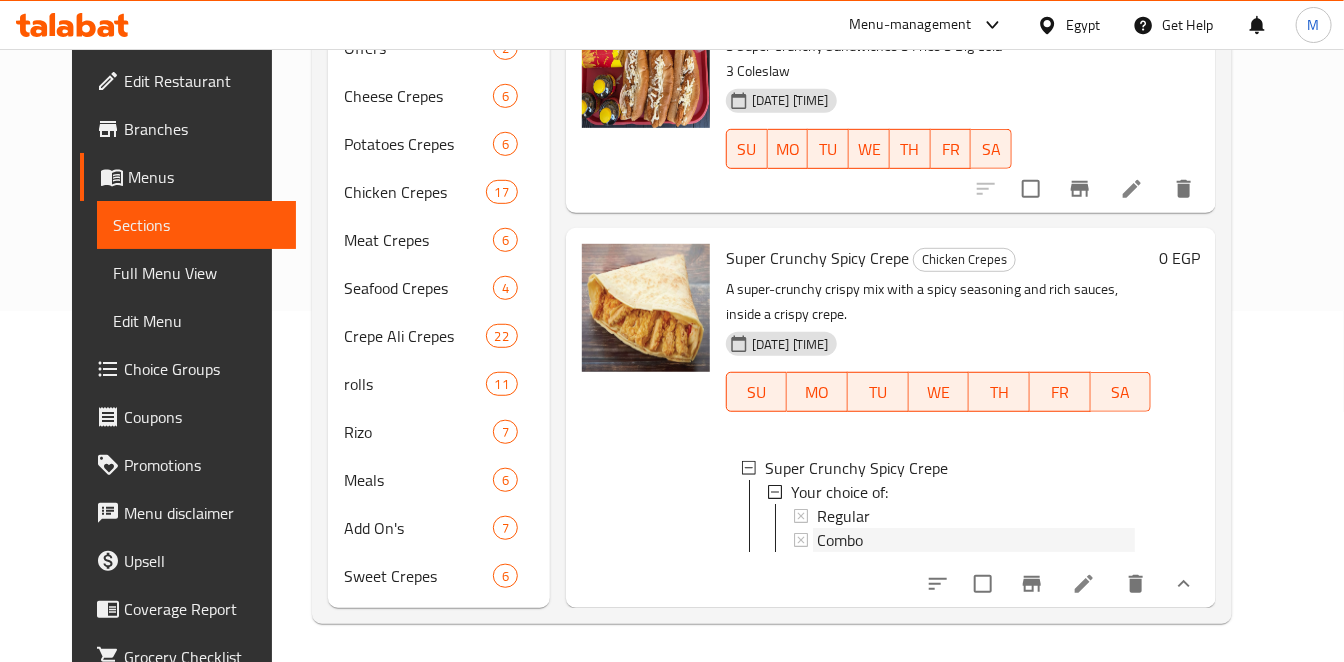 click on "Combo" at bounding box center (840, 540) 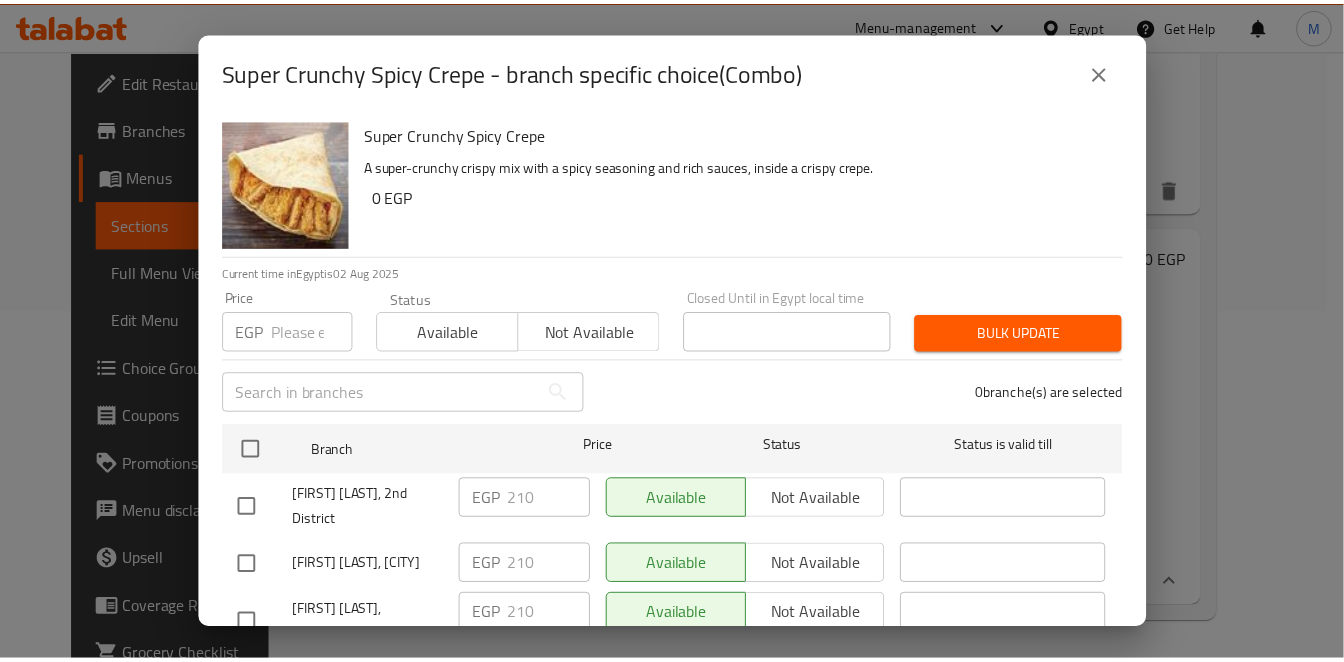 scroll, scrollTop: 194, scrollLeft: 0, axis: vertical 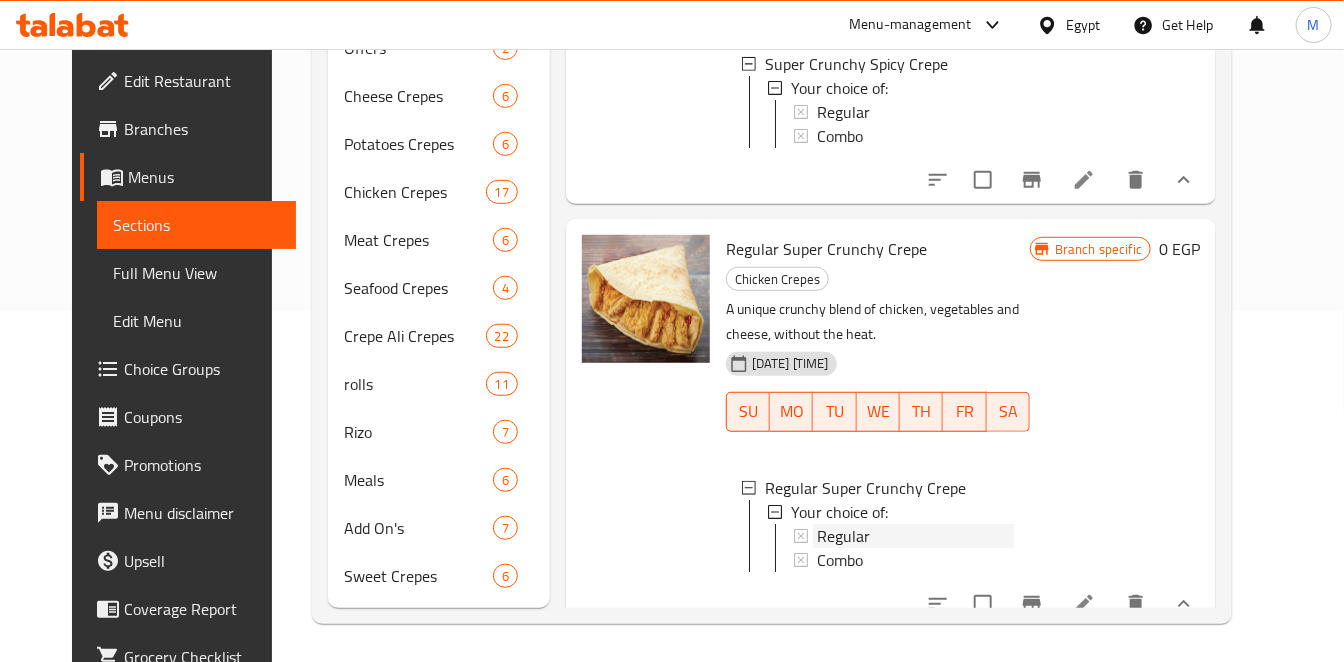 click on "Regular" at bounding box center (843, 536) 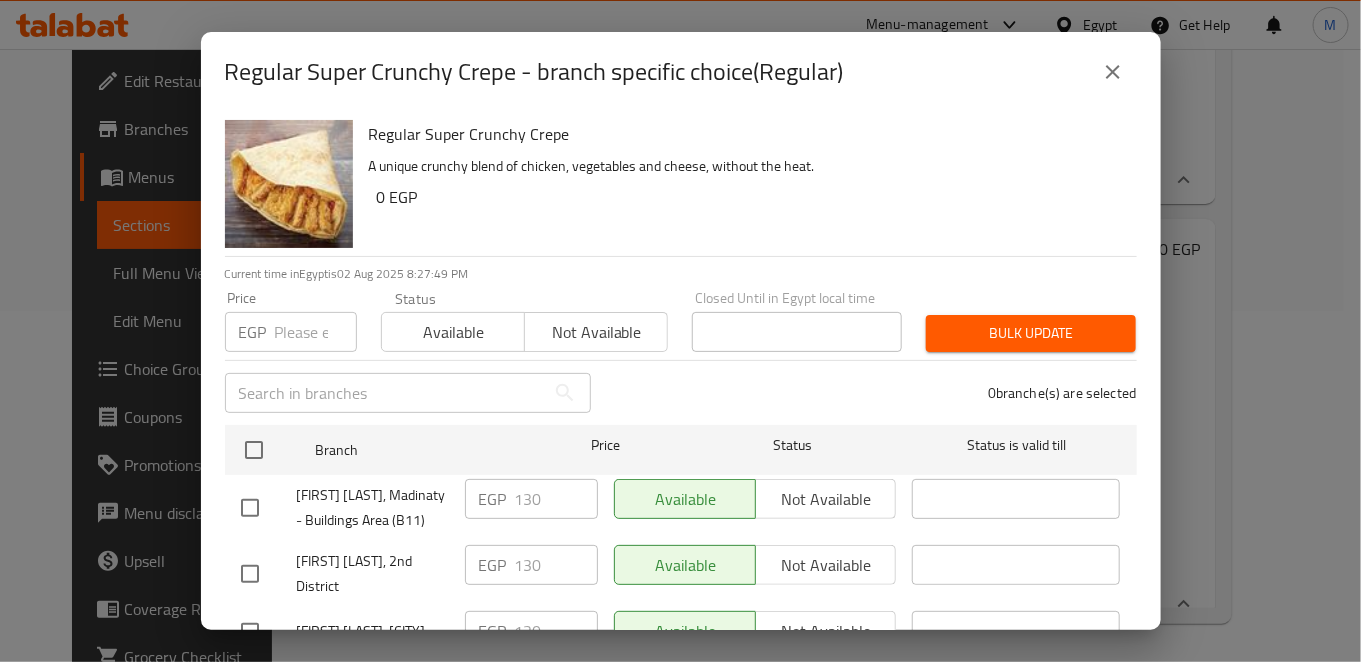 scroll, scrollTop: 194, scrollLeft: 0, axis: vertical 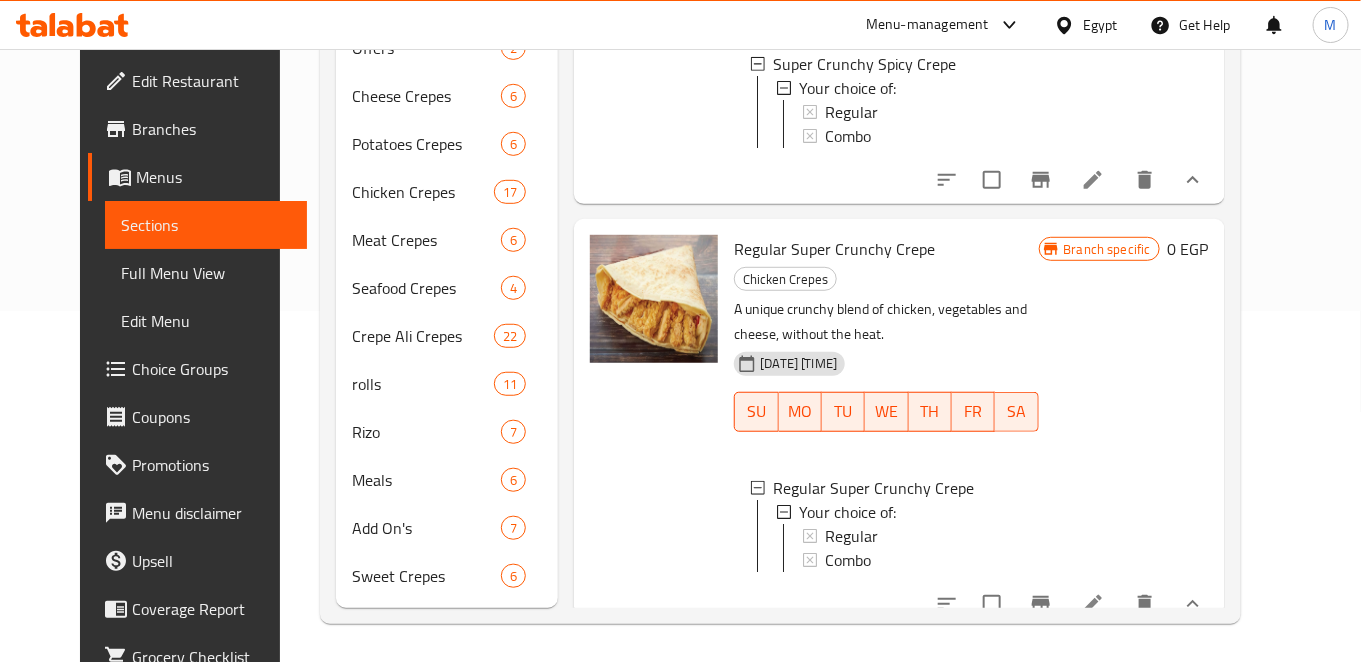 type 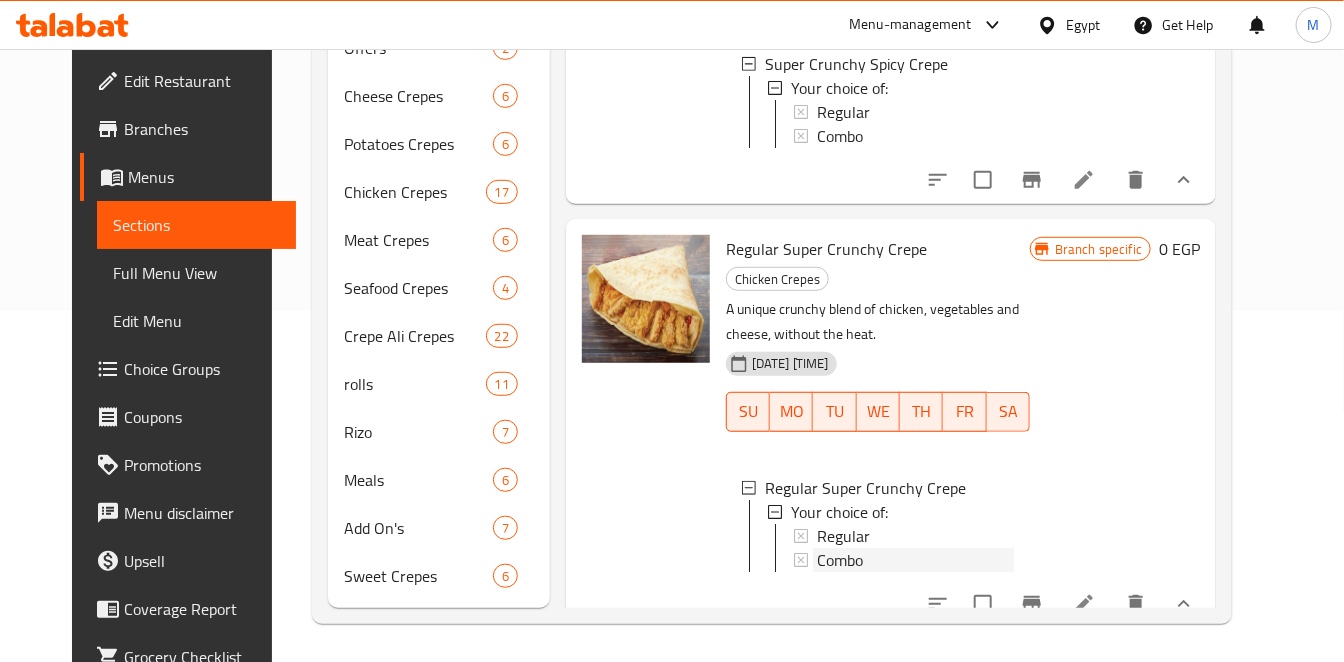 click on "Combo" at bounding box center (840, 560) 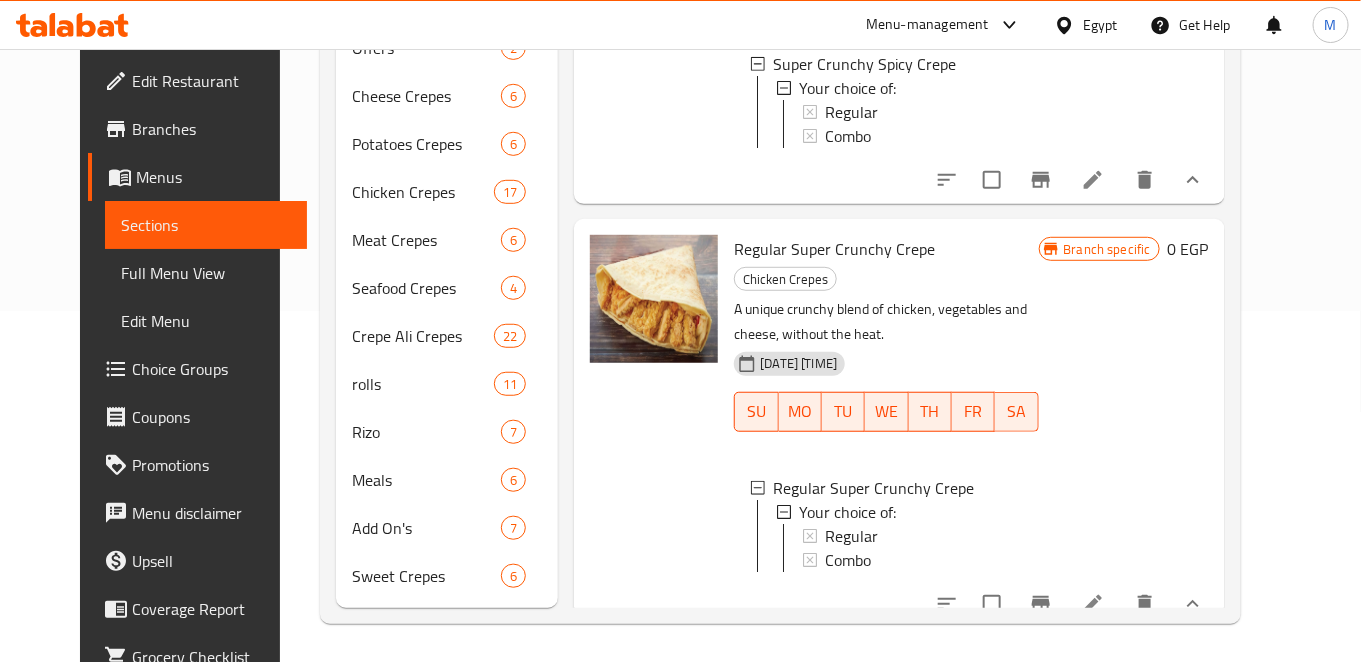 type 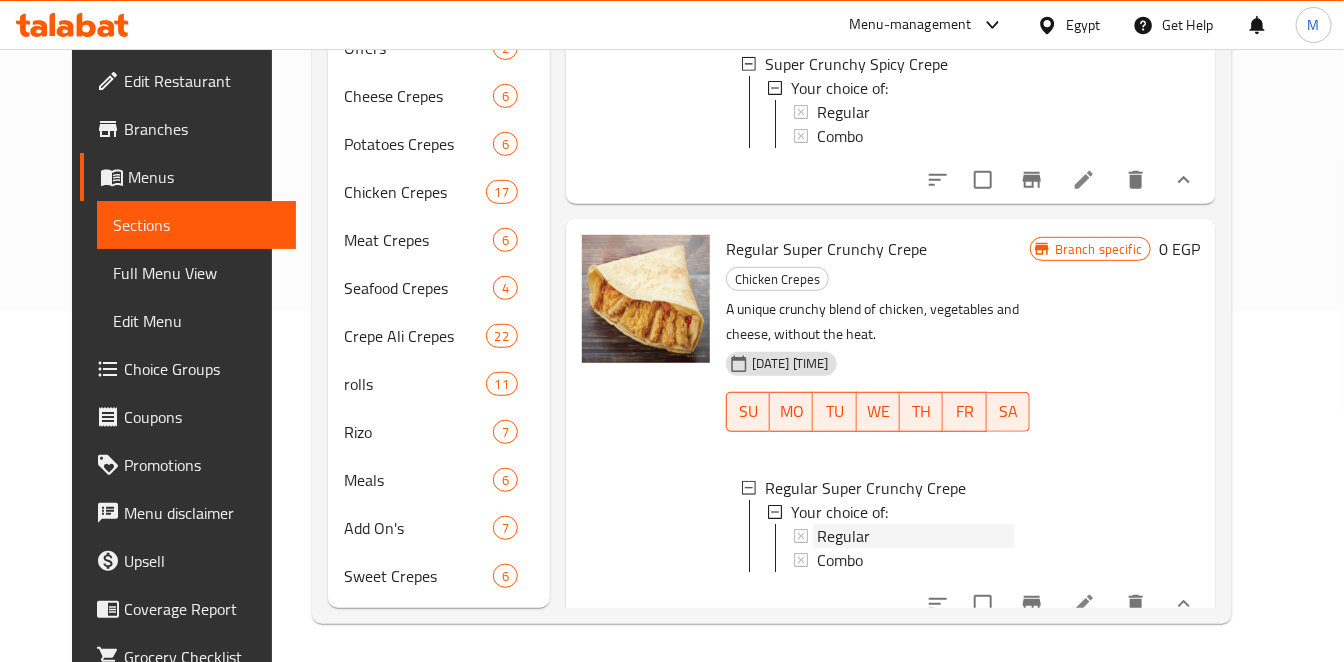 click on "Regular" at bounding box center (843, 536) 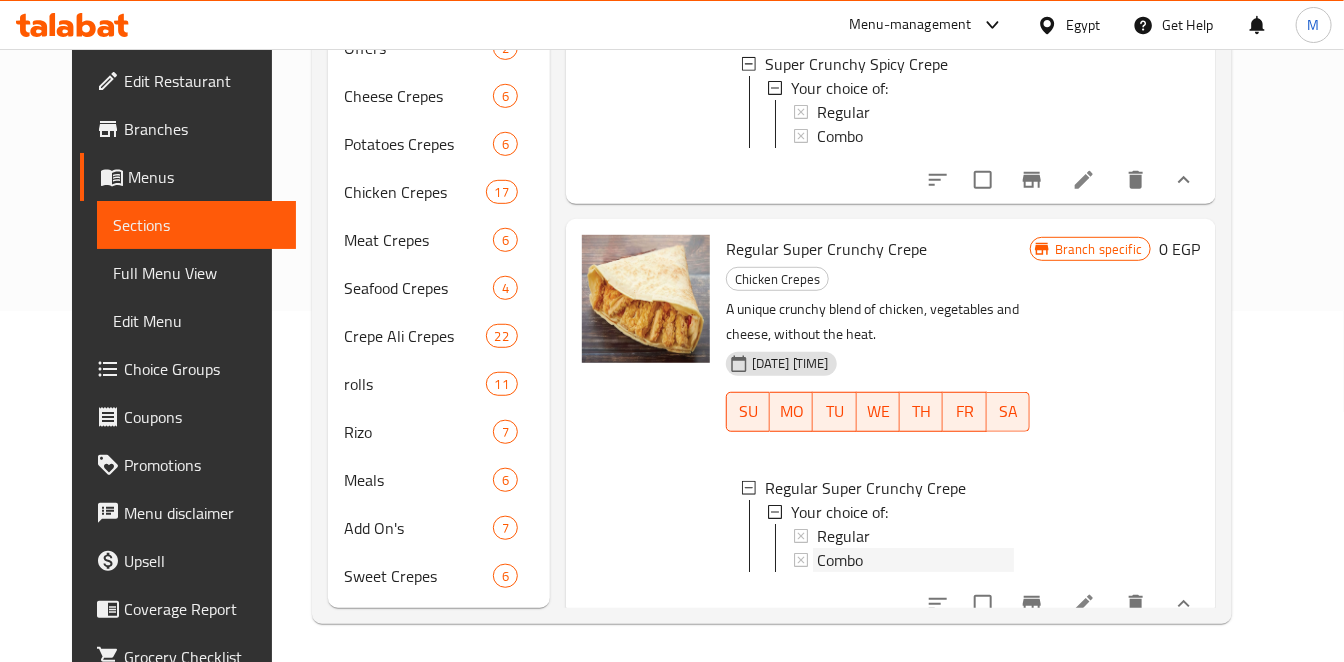 click on "Combo" at bounding box center [840, 560] 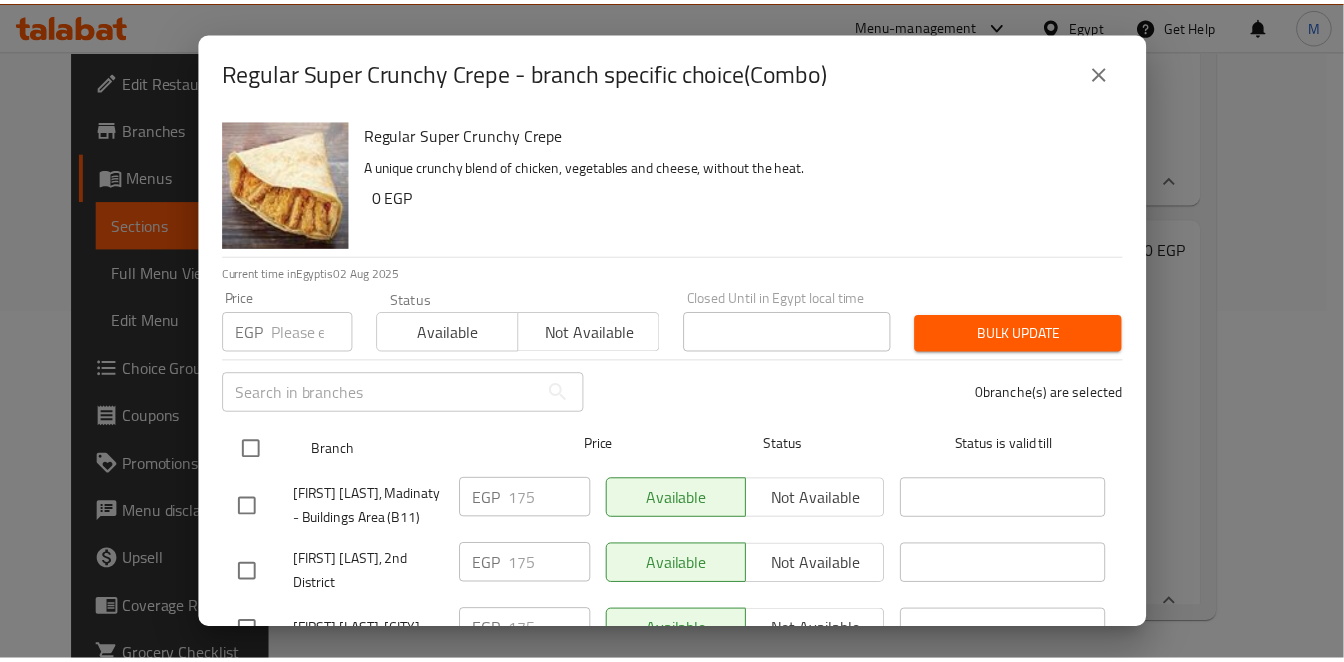 scroll, scrollTop: 194, scrollLeft: 0, axis: vertical 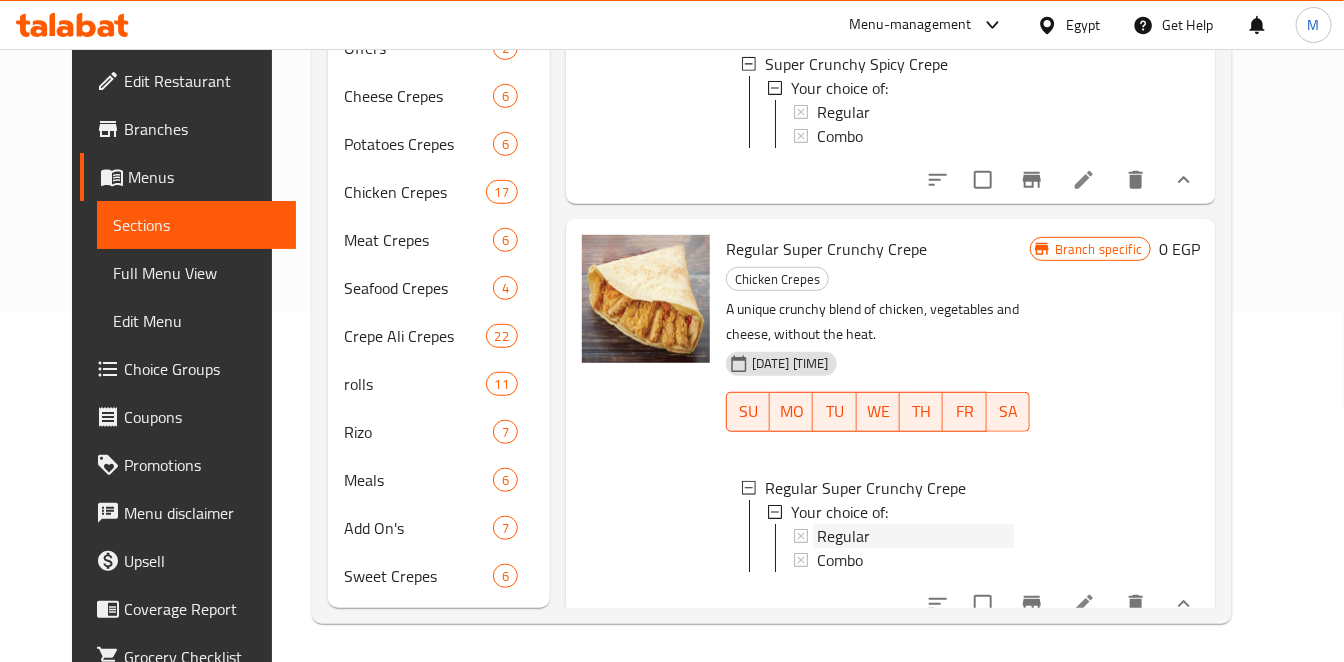 click on "Regular" at bounding box center [843, 536] 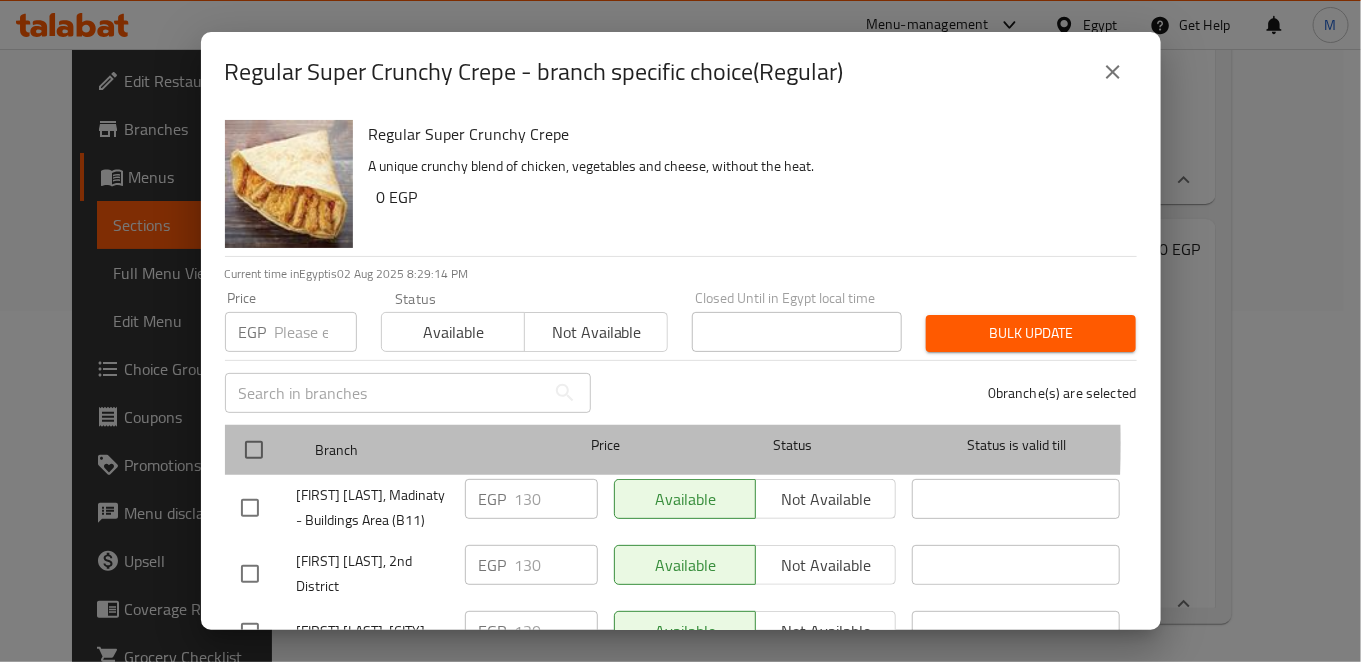 click on "Branch Price Status Status is valid till" at bounding box center (681, 450) 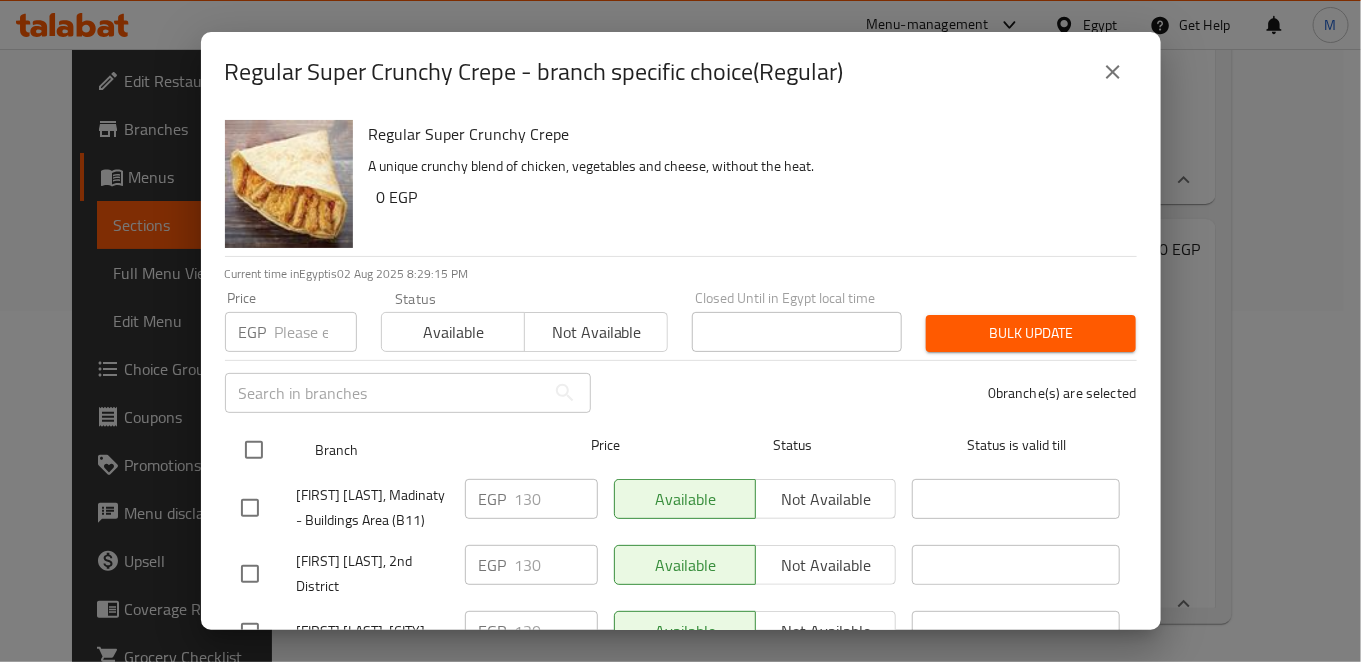 click at bounding box center [254, 450] 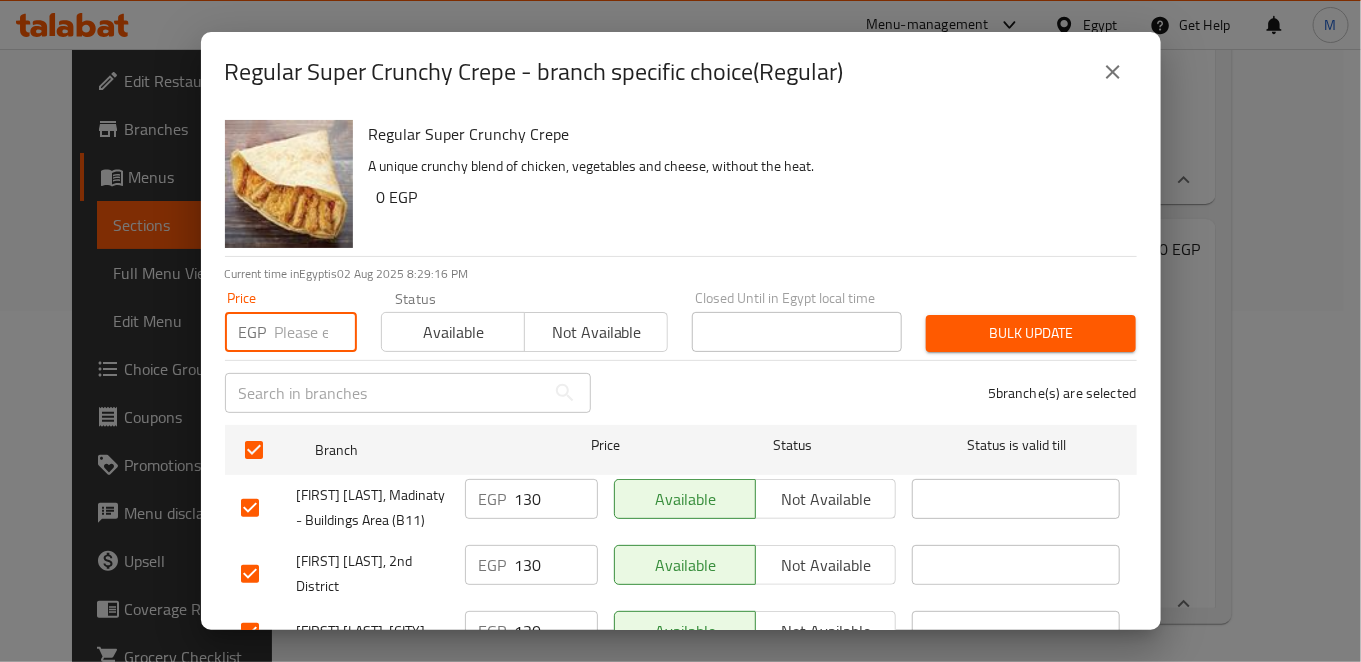 click at bounding box center [316, 332] 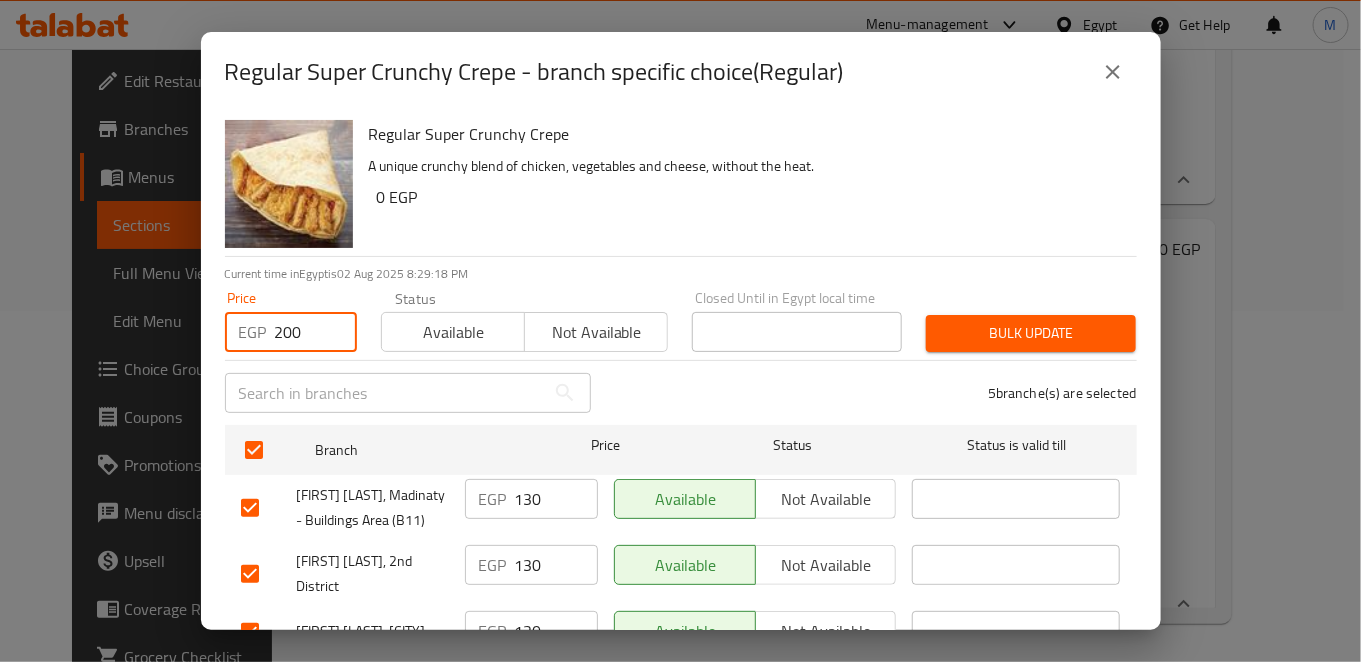 type on "200" 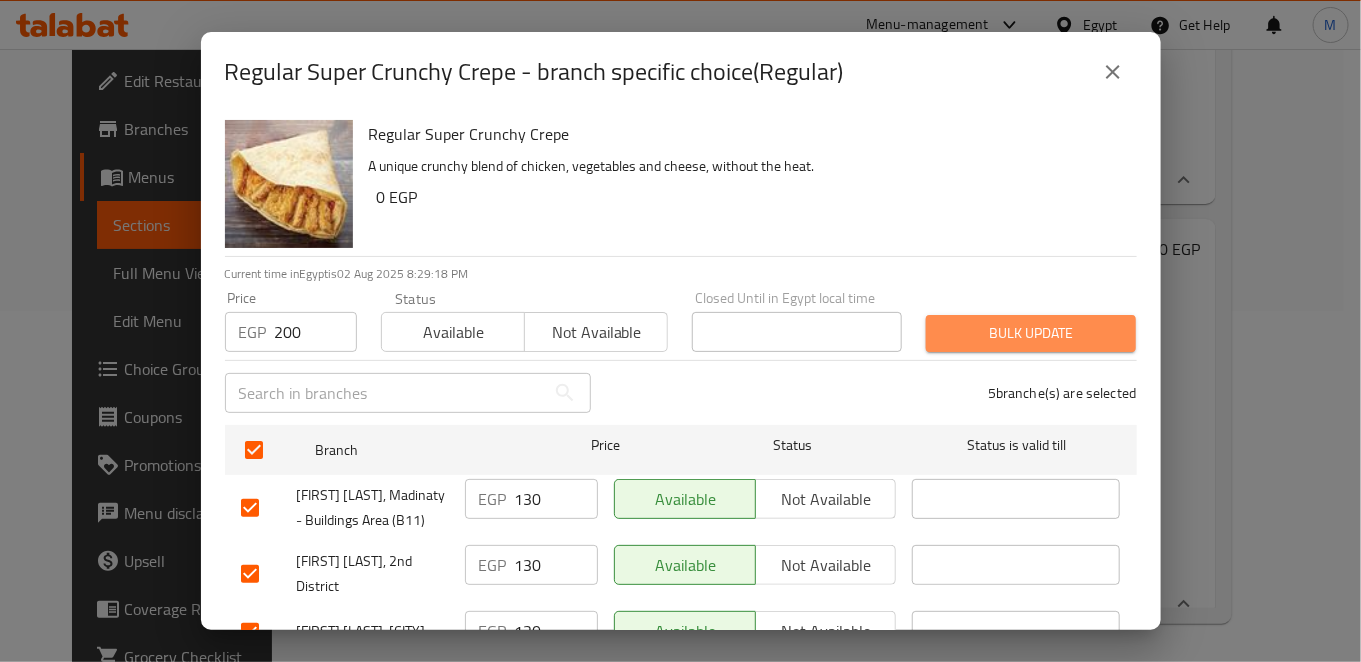 click on "Bulk update" at bounding box center [1031, 333] 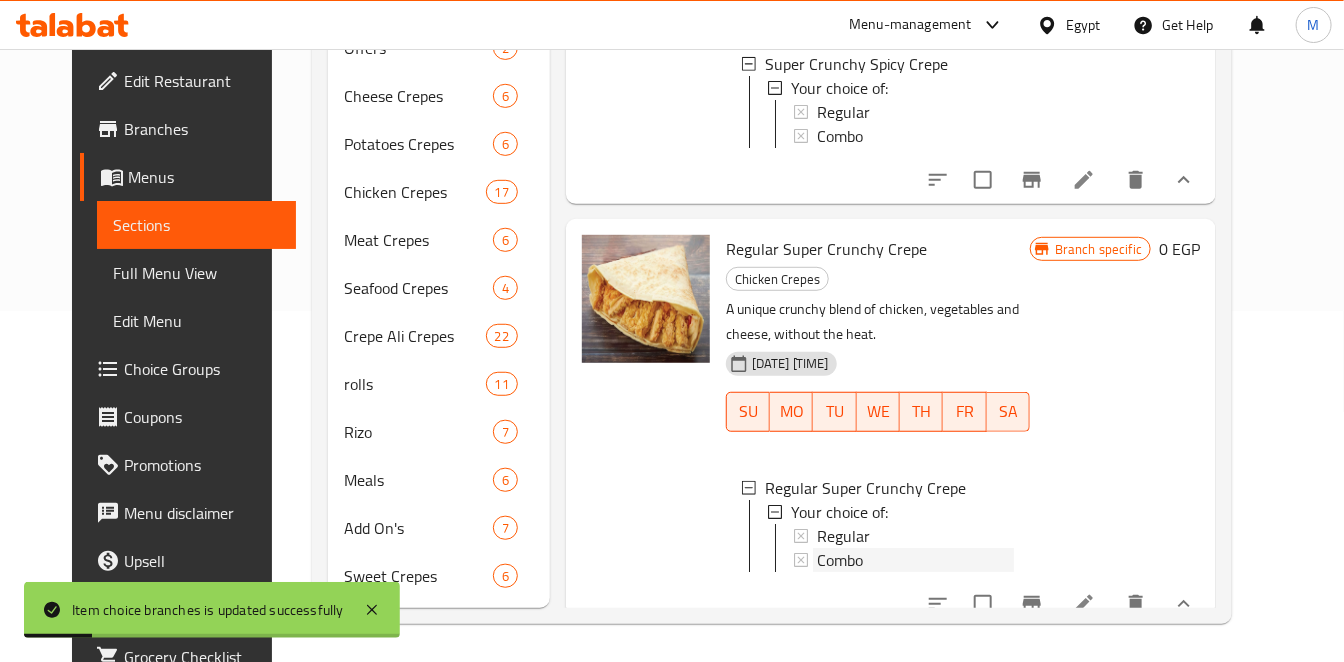 click on "Combo" at bounding box center (840, 560) 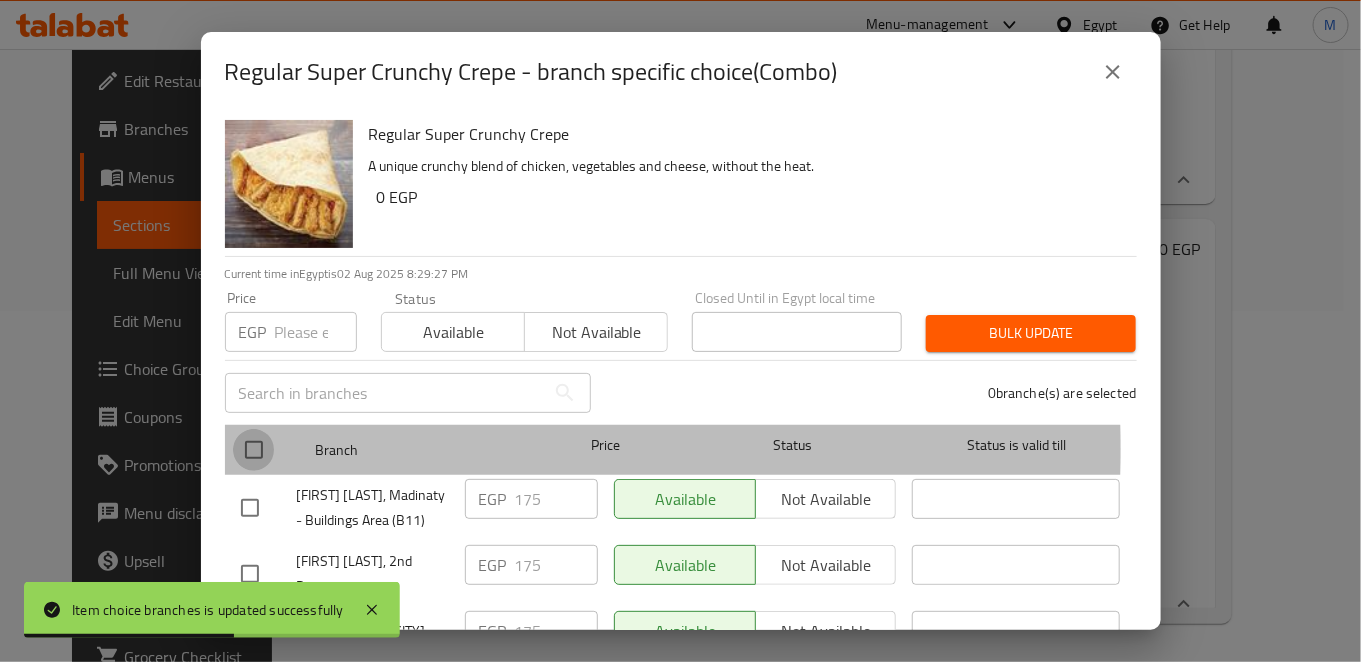 click at bounding box center (254, 450) 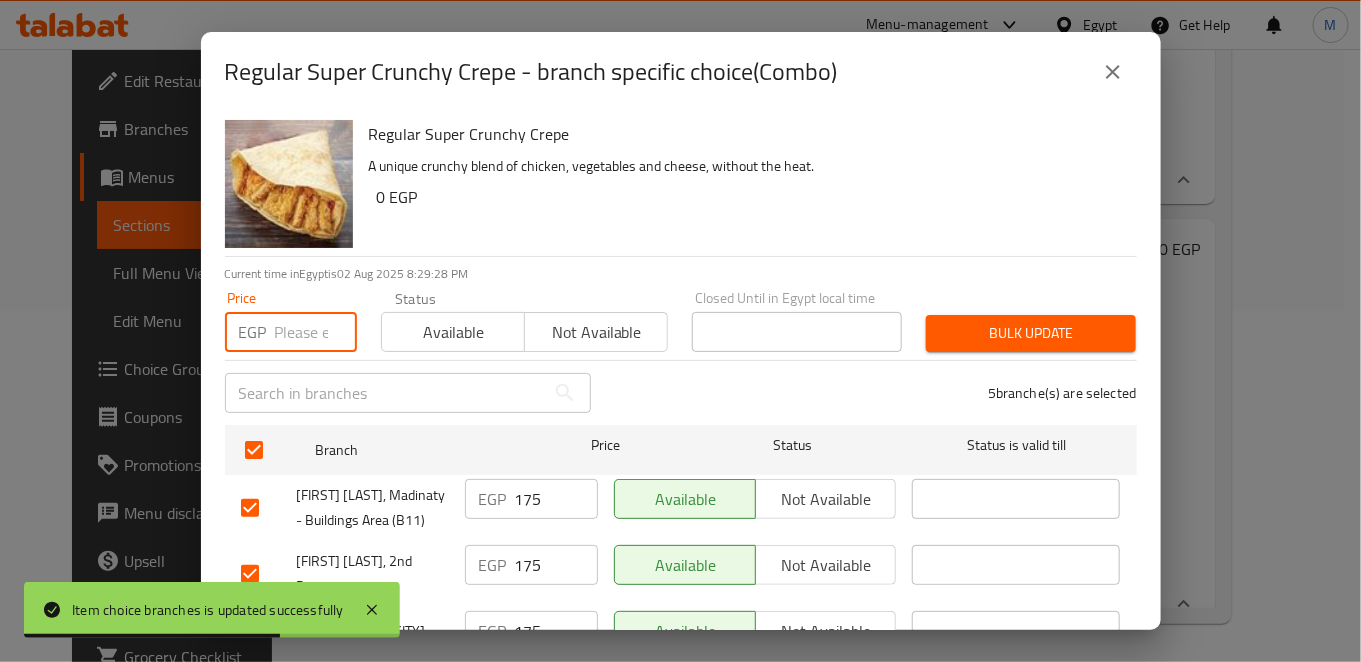 click at bounding box center [316, 332] 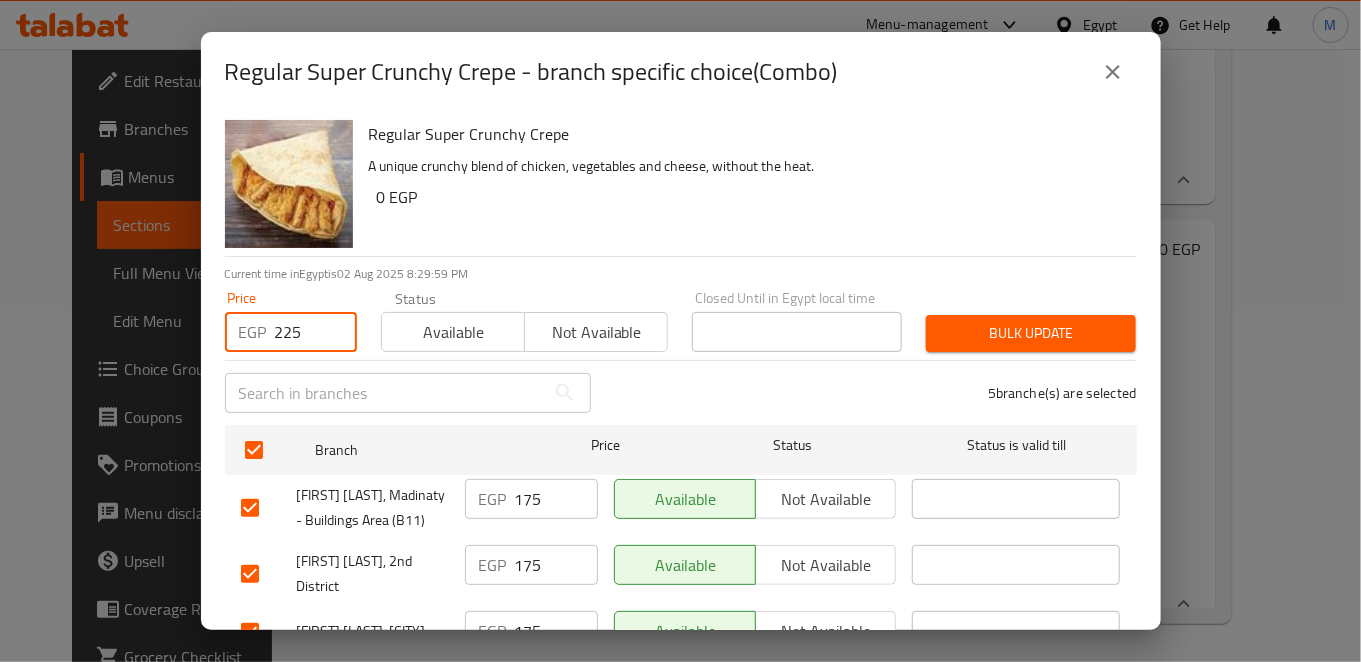 type on "225" 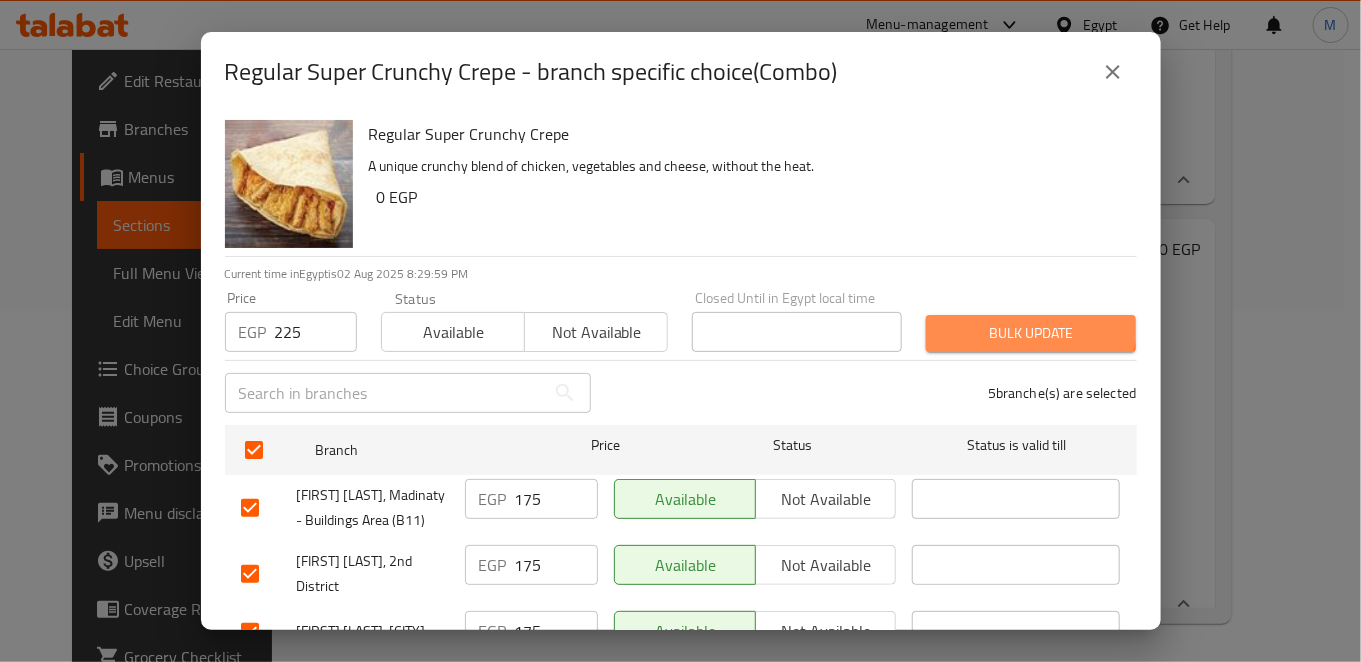 click on "Bulk update" at bounding box center (1031, 333) 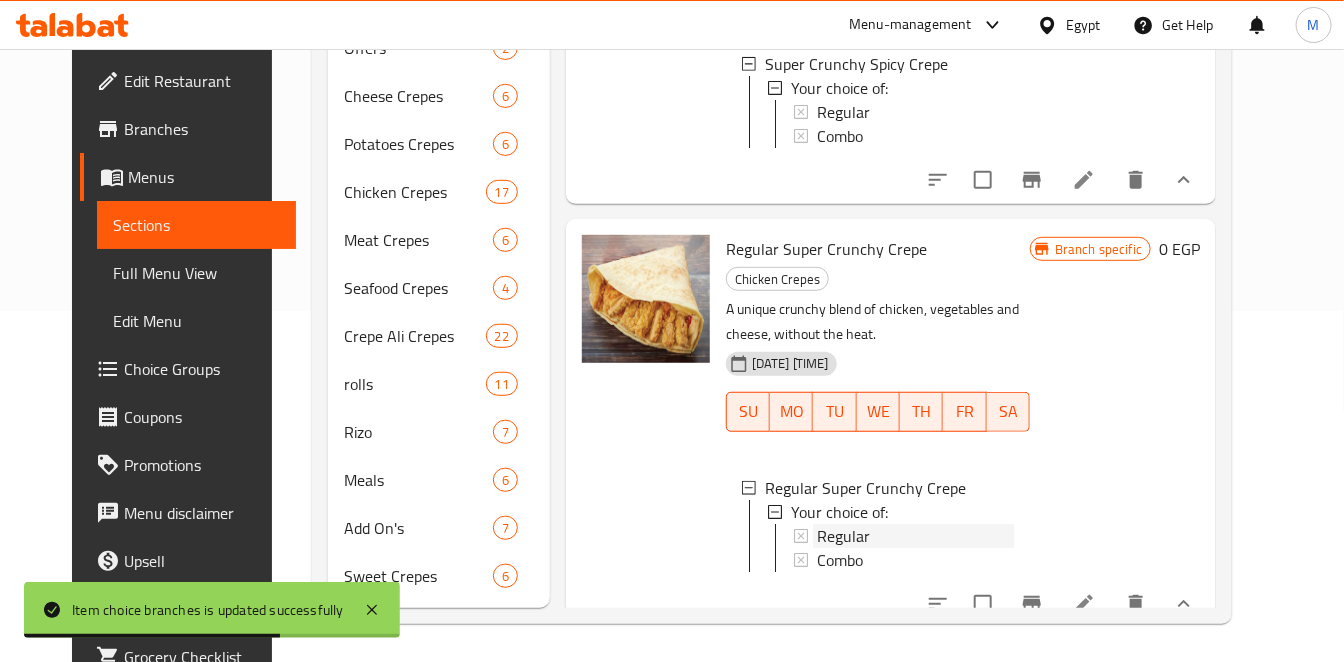click on "Regular" at bounding box center (843, 536) 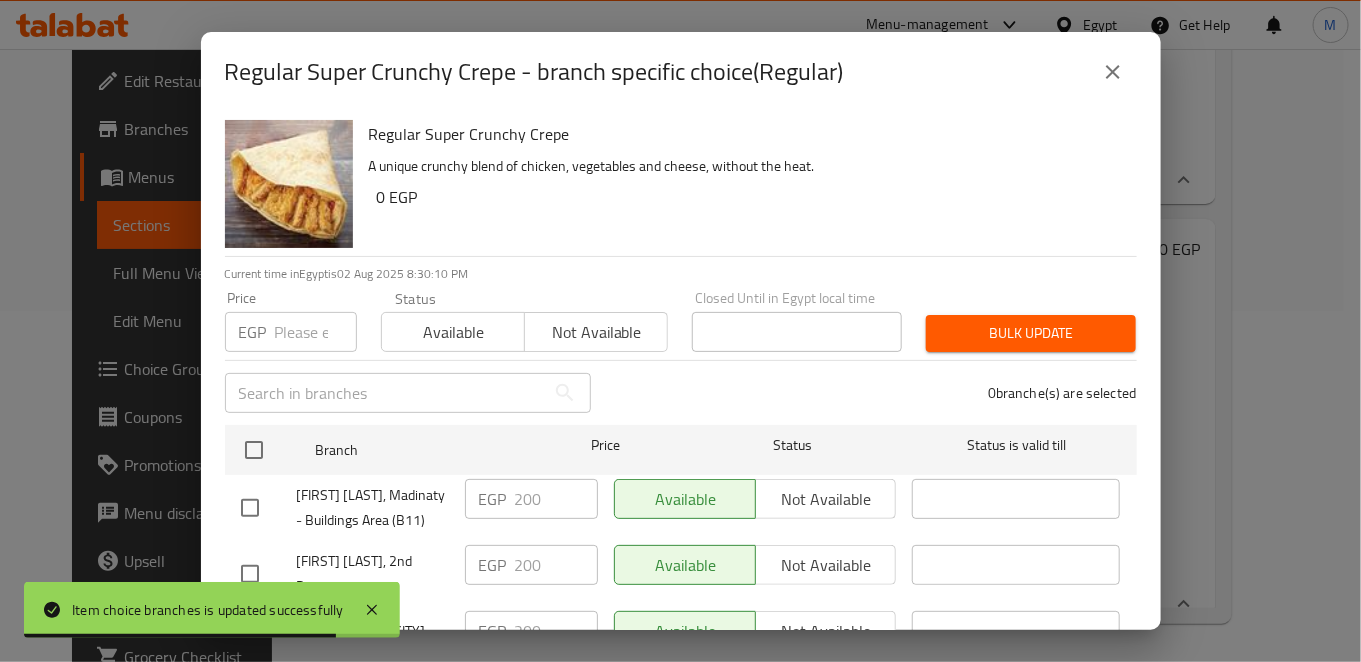 click on "[FIRST] [LAST], Madinaty - Buildings Area (B11)" at bounding box center [345, 508] 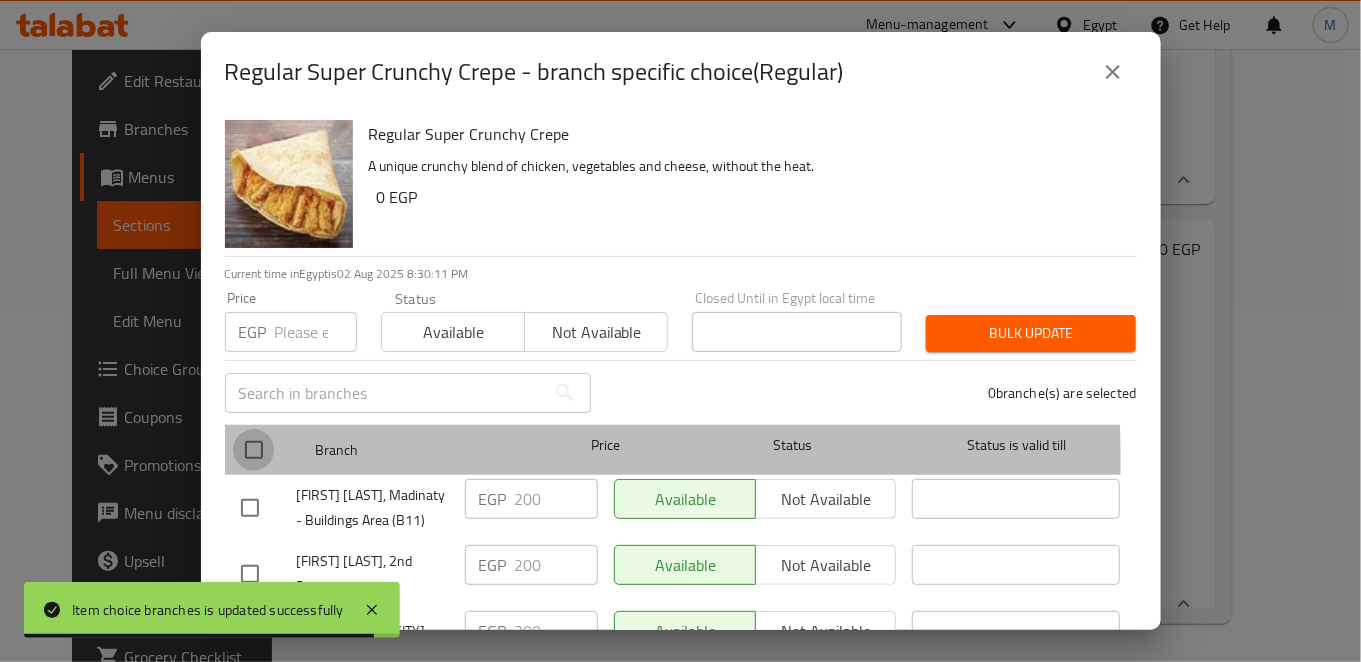 click at bounding box center (254, 450) 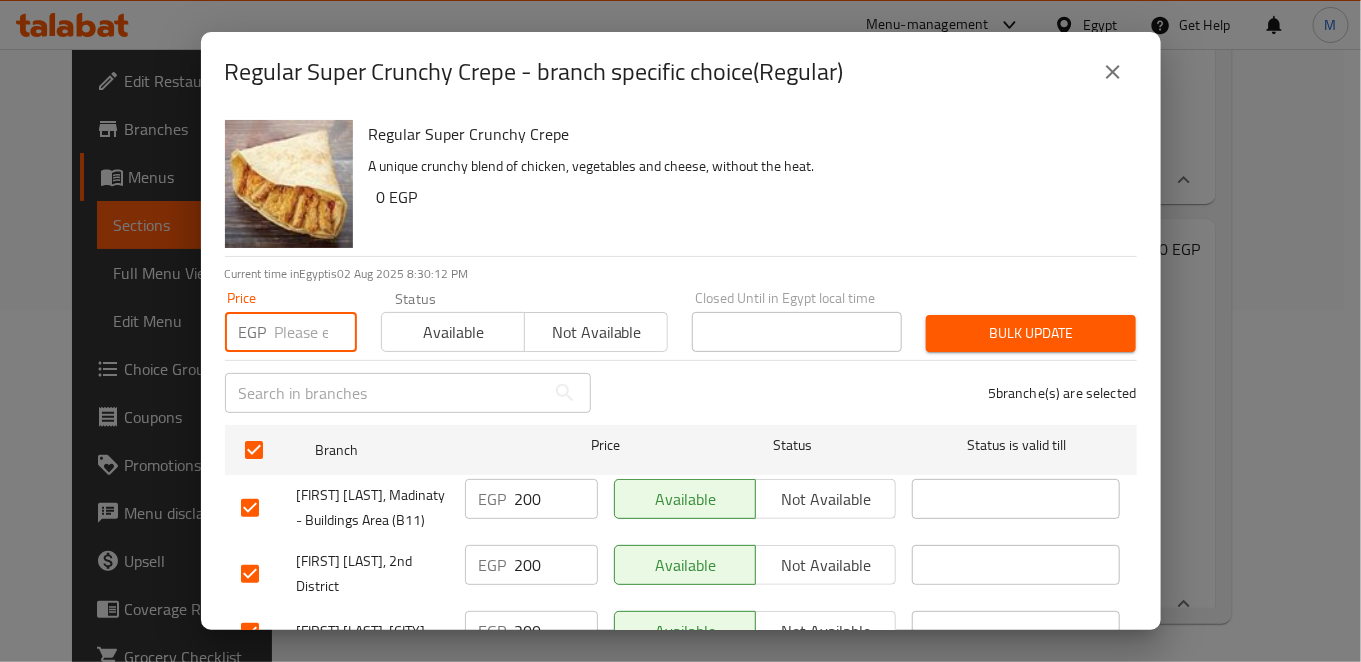 click at bounding box center (316, 332) 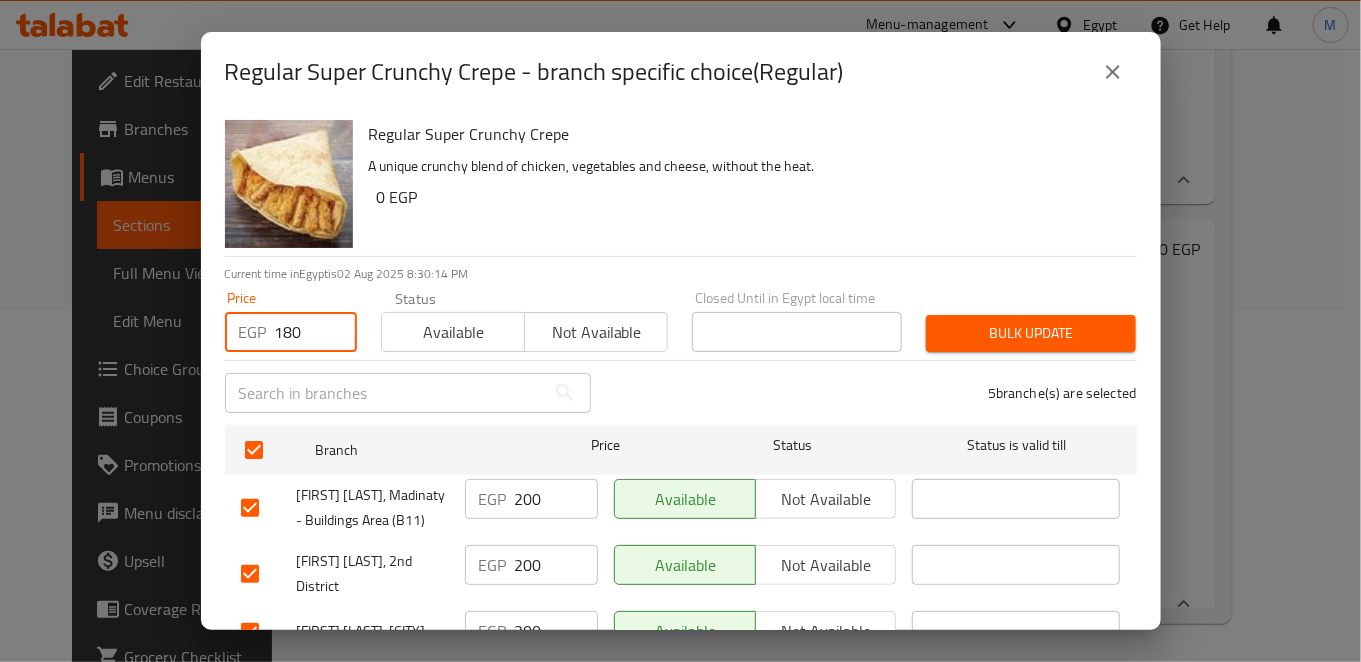 type on "180" 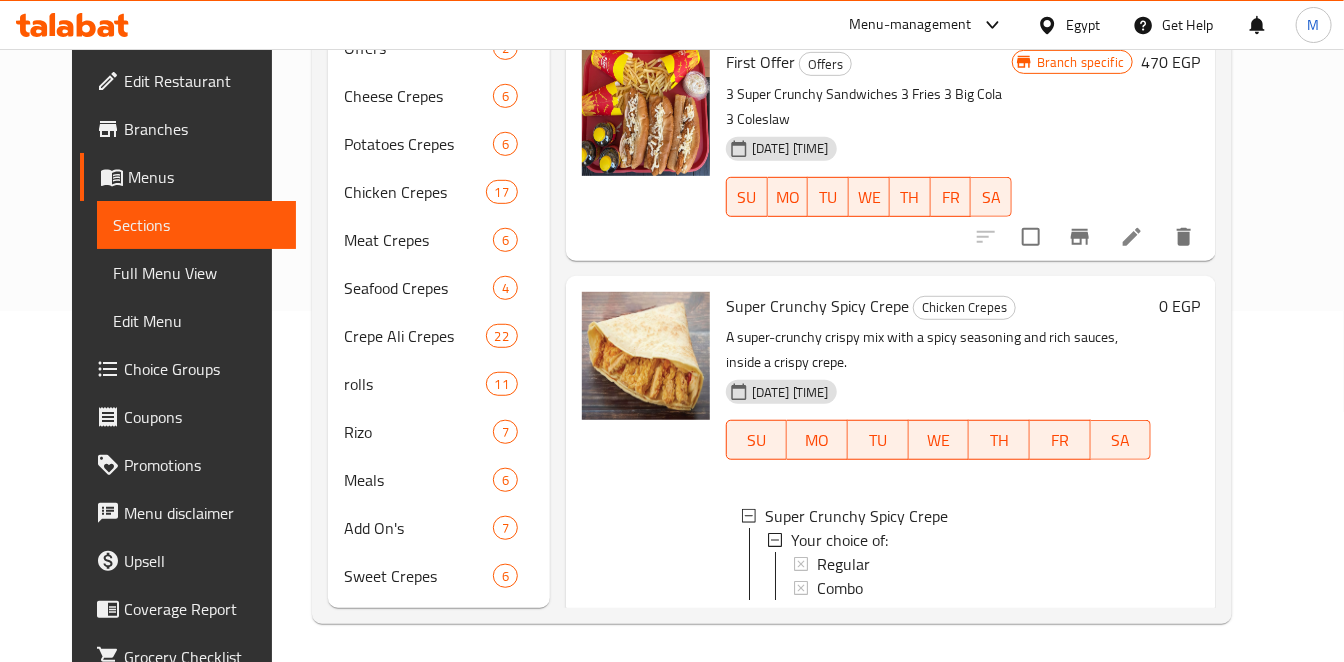 scroll, scrollTop: 0, scrollLeft: 0, axis: both 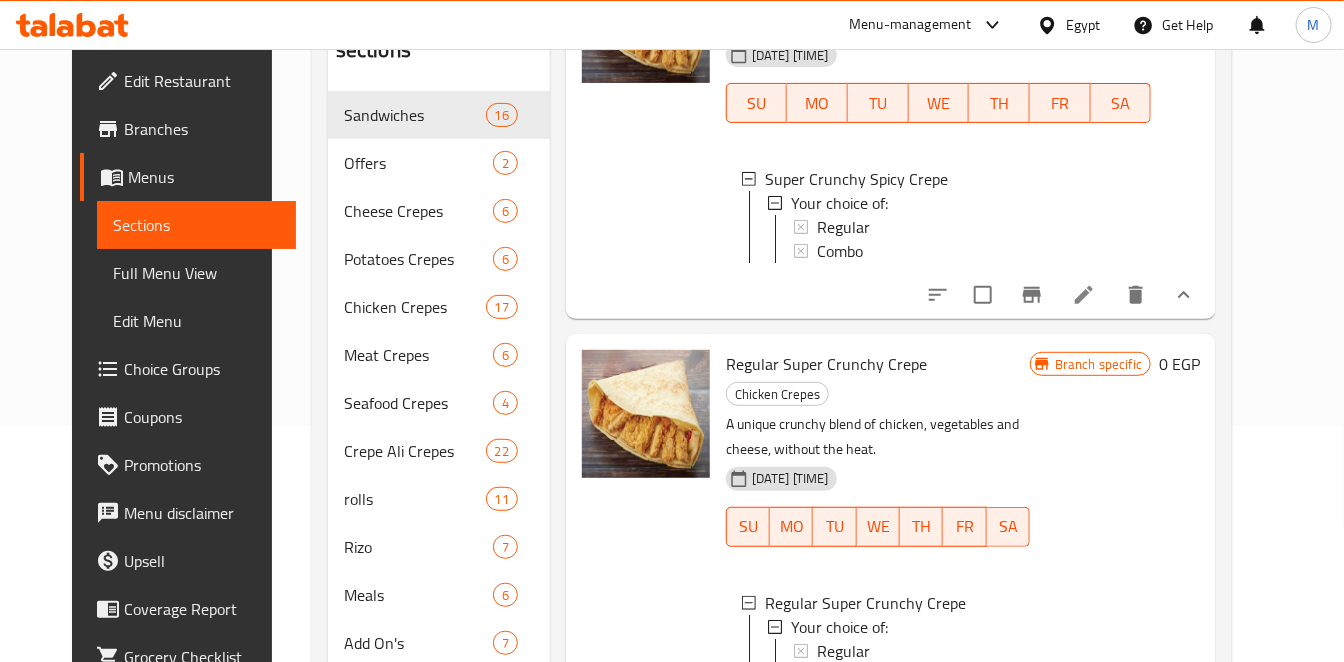 click on "Regular" at bounding box center (915, 651) 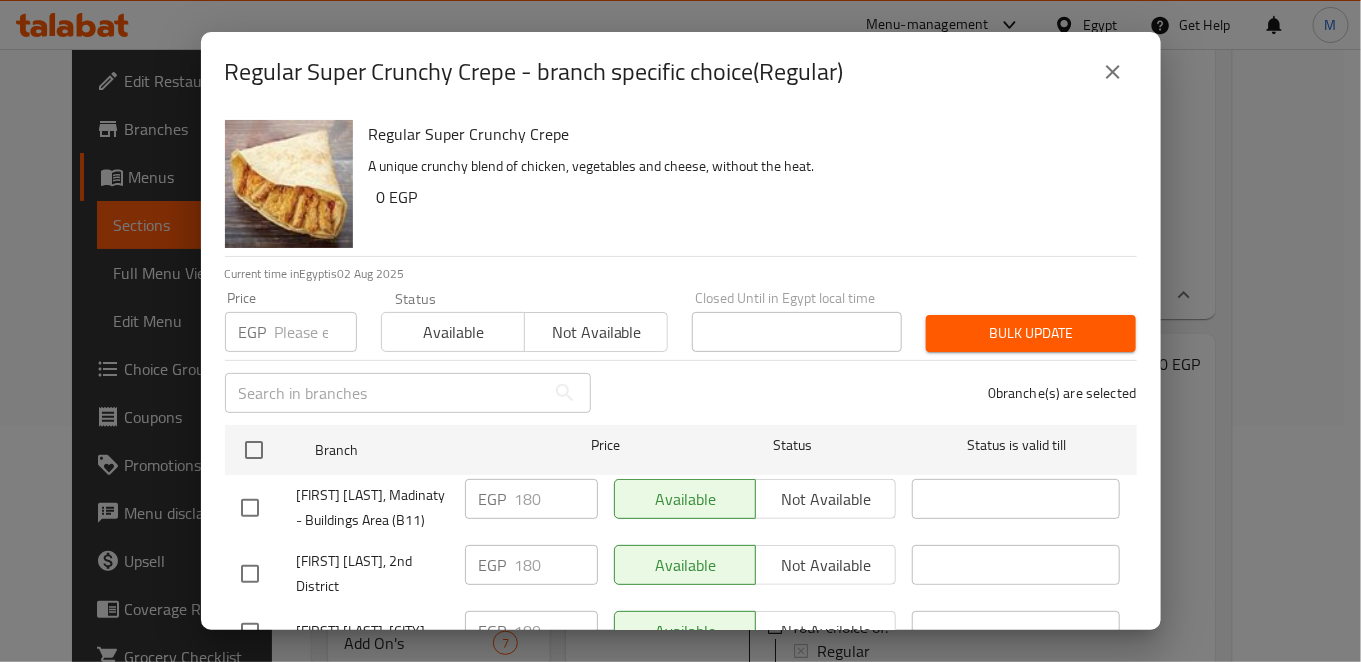 scroll, scrollTop: 194, scrollLeft: 0, axis: vertical 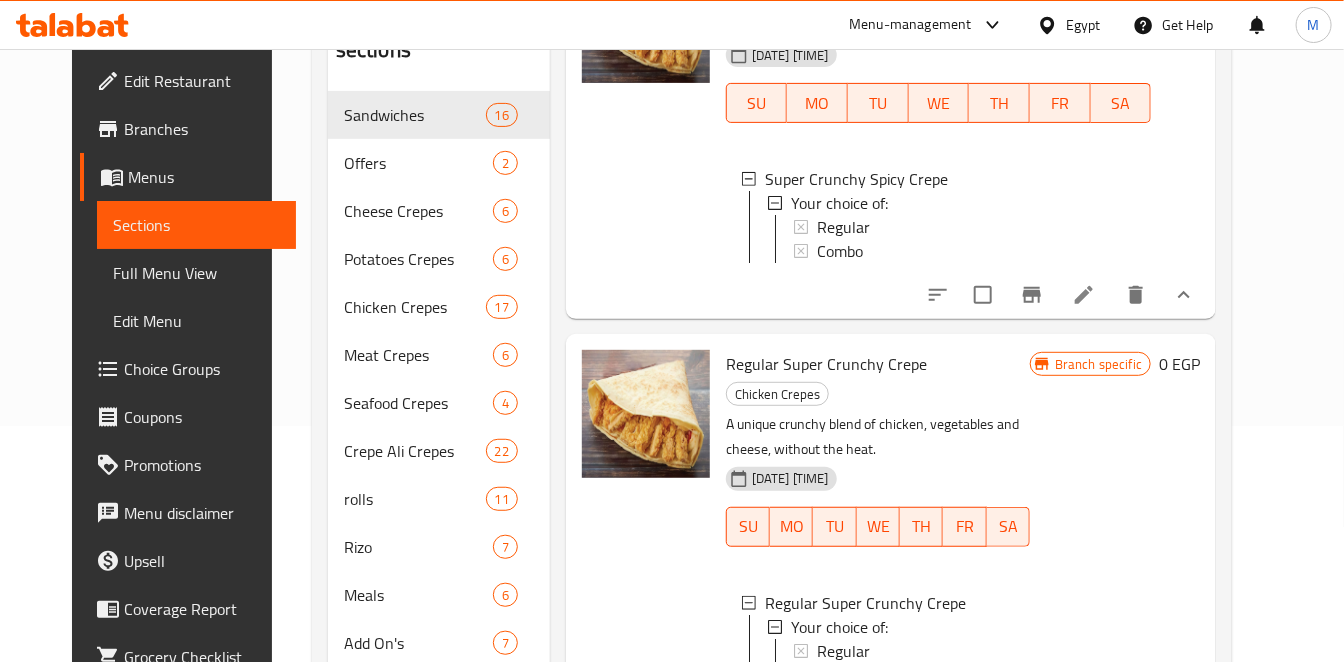 click on "Combo" at bounding box center [840, 675] 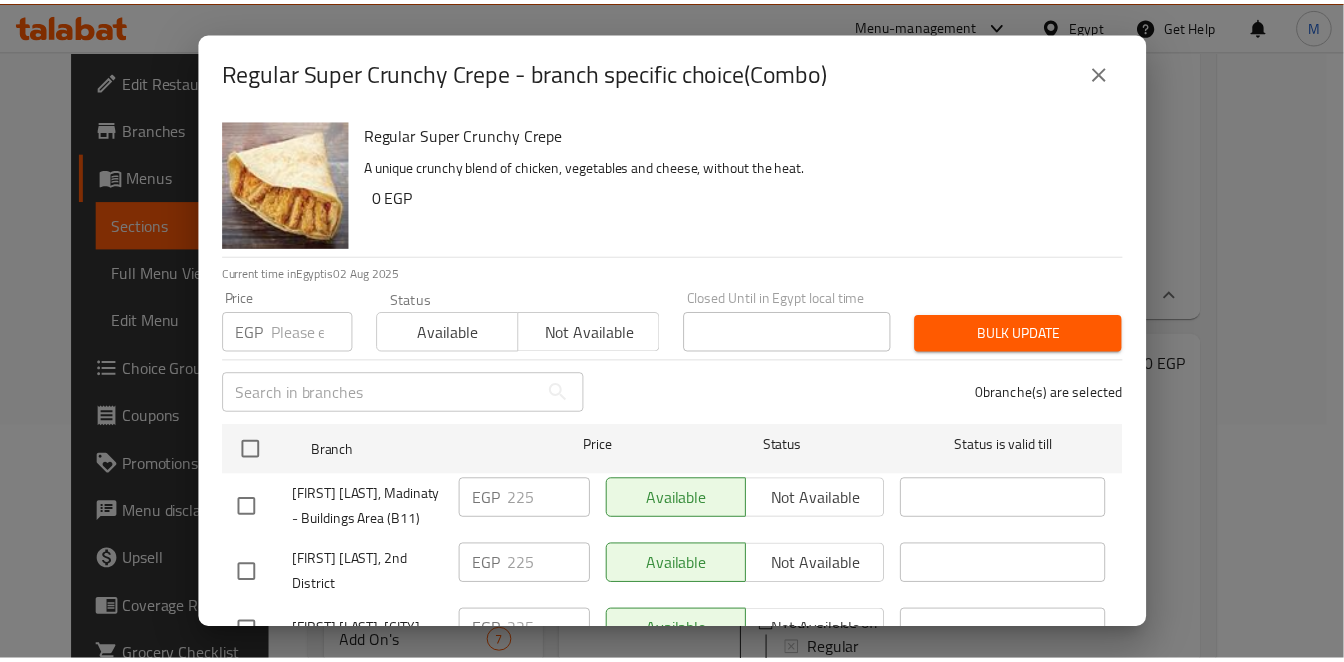 scroll, scrollTop: 194, scrollLeft: 0, axis: vertical 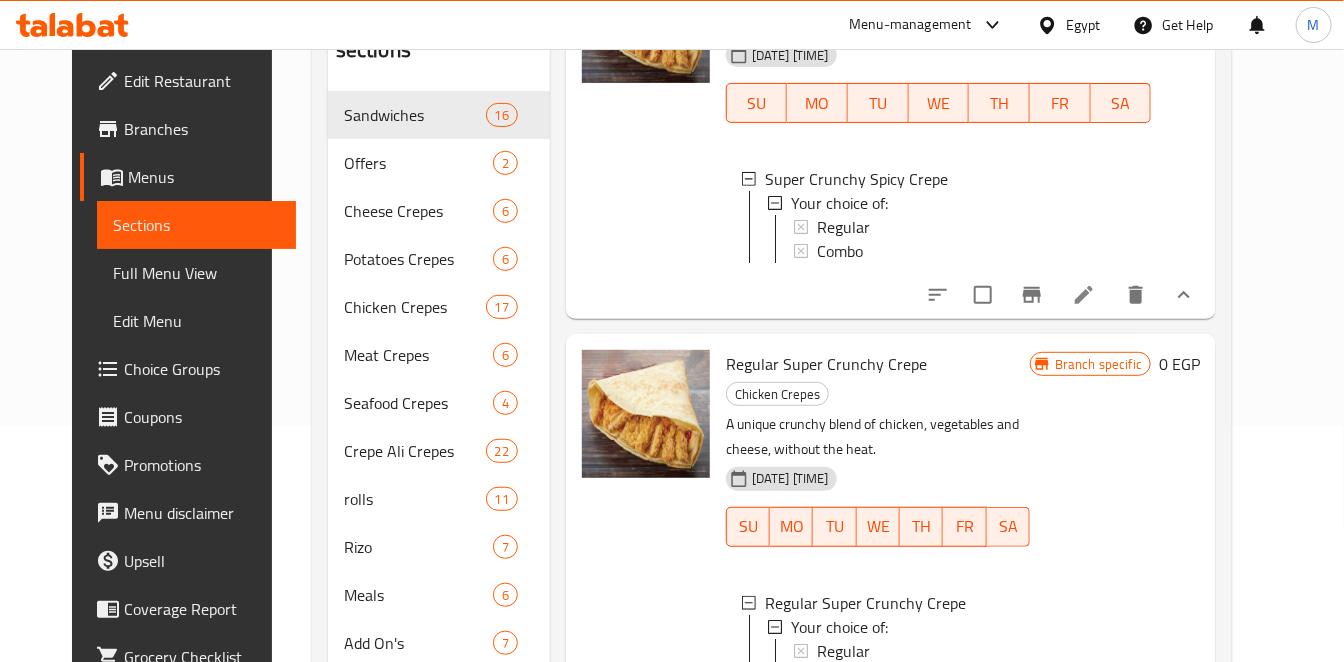 click at bounding box center [72, 25] 